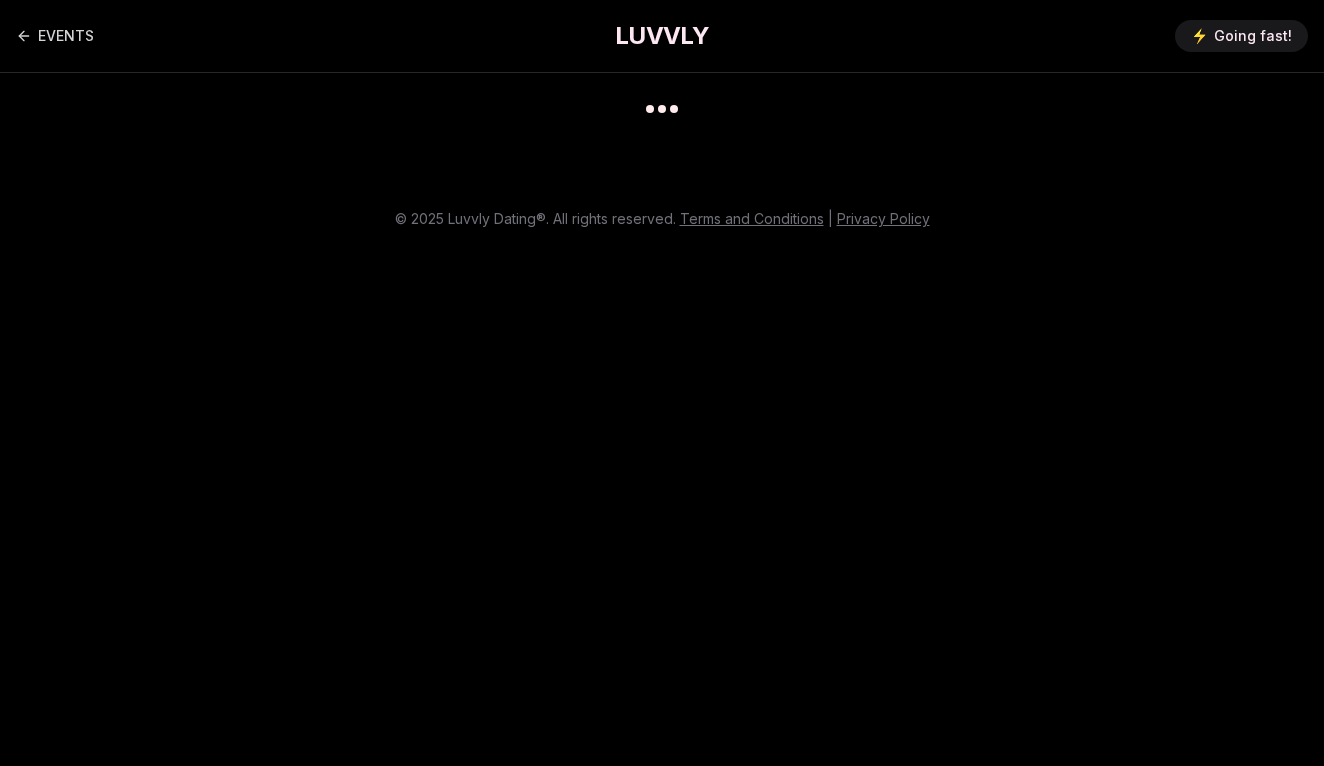 scroll, scrollTop: 0, scrollLeft: 0, axis: both 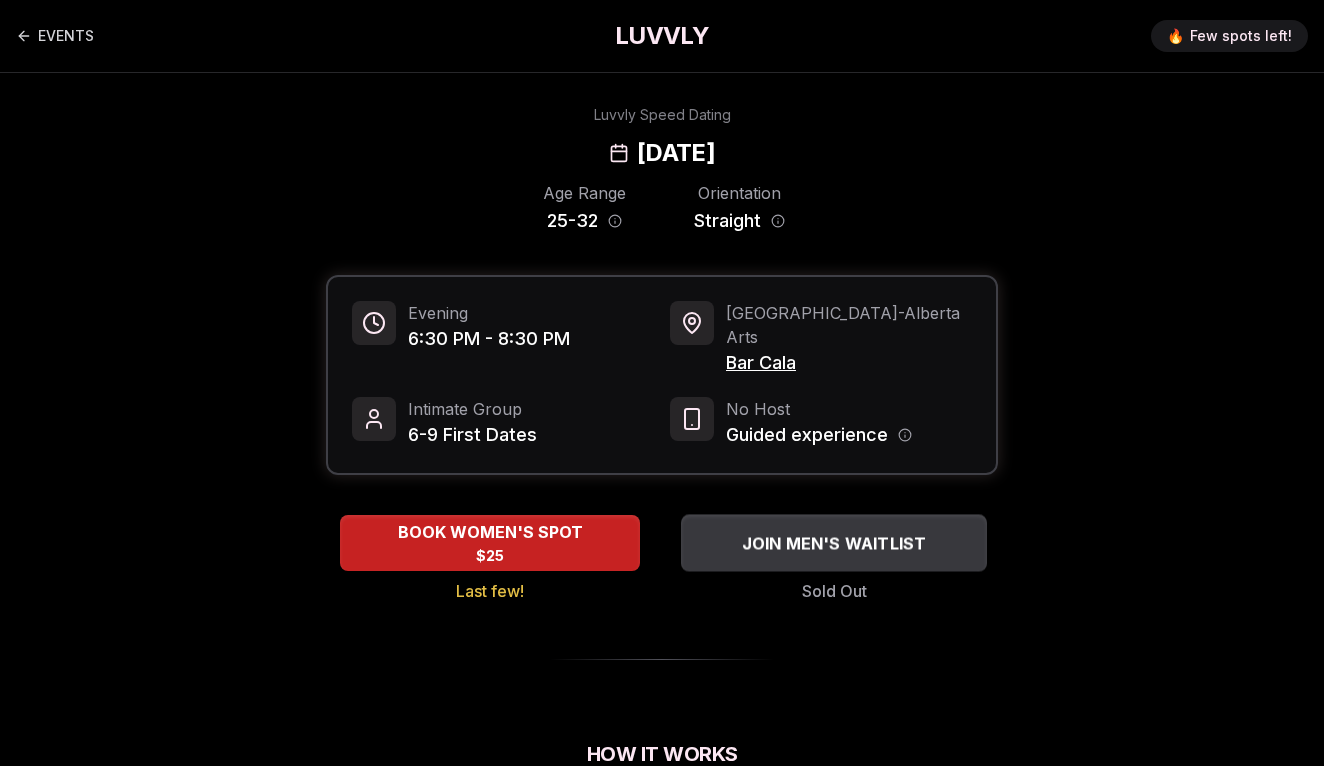 click on "JOIN MEN'S WAITLIST" at bounding box center (834, 543) 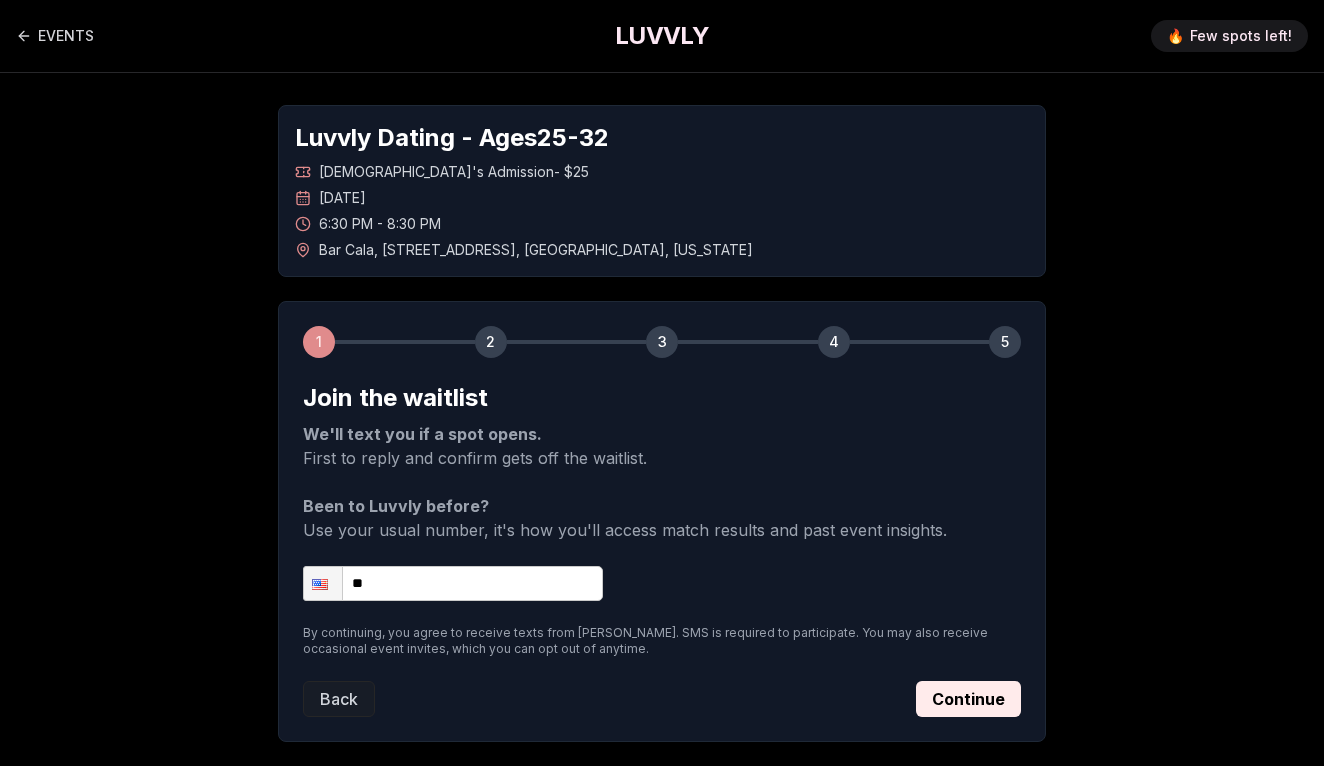 click on "**" at bounding box center [453, 583] 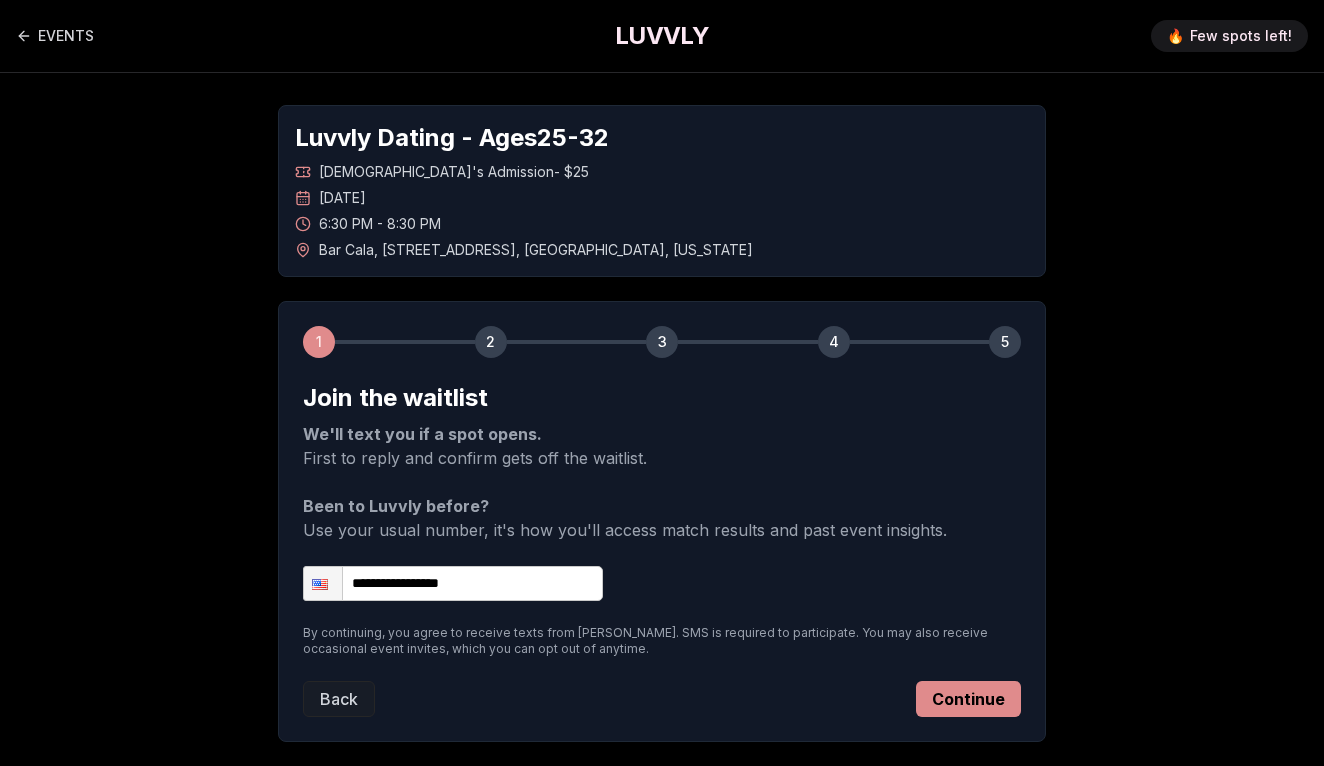 type on "**********" 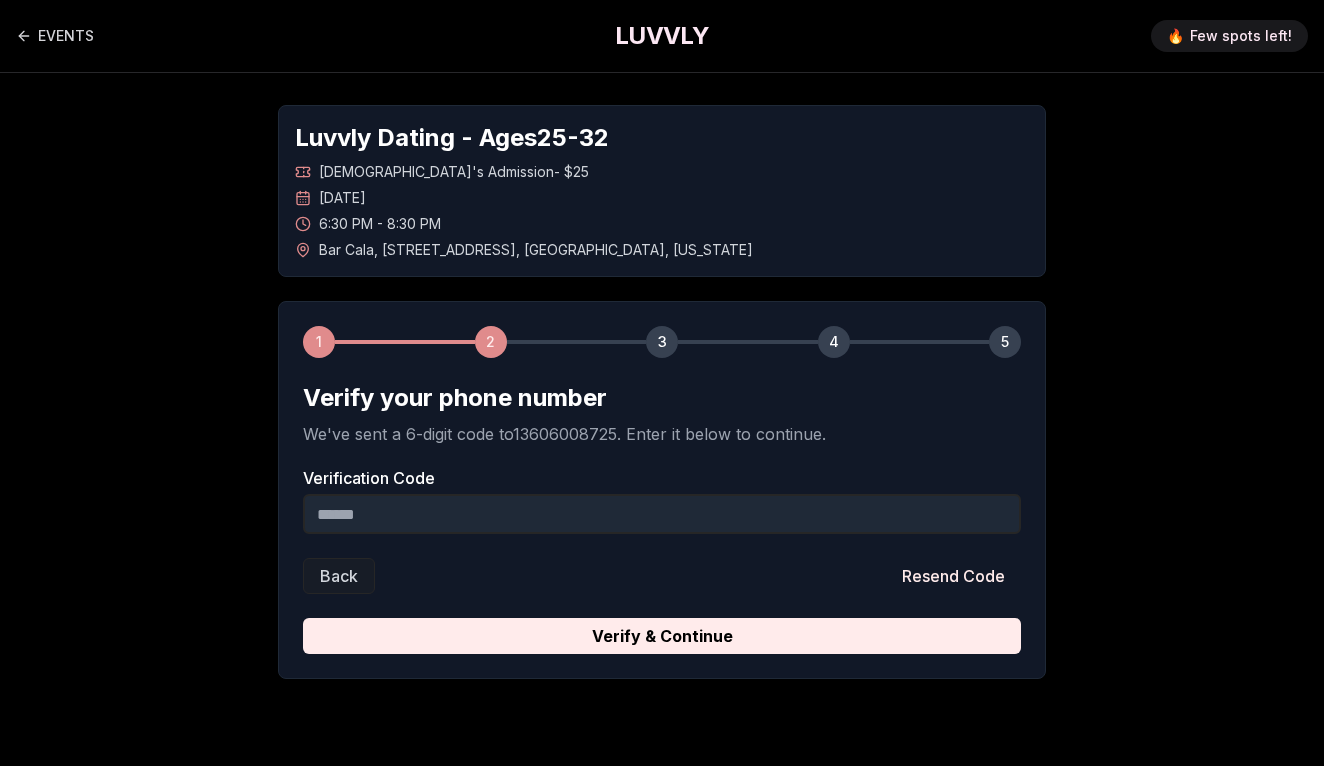 click on "Verification Code" at bounding box center (662, 514) 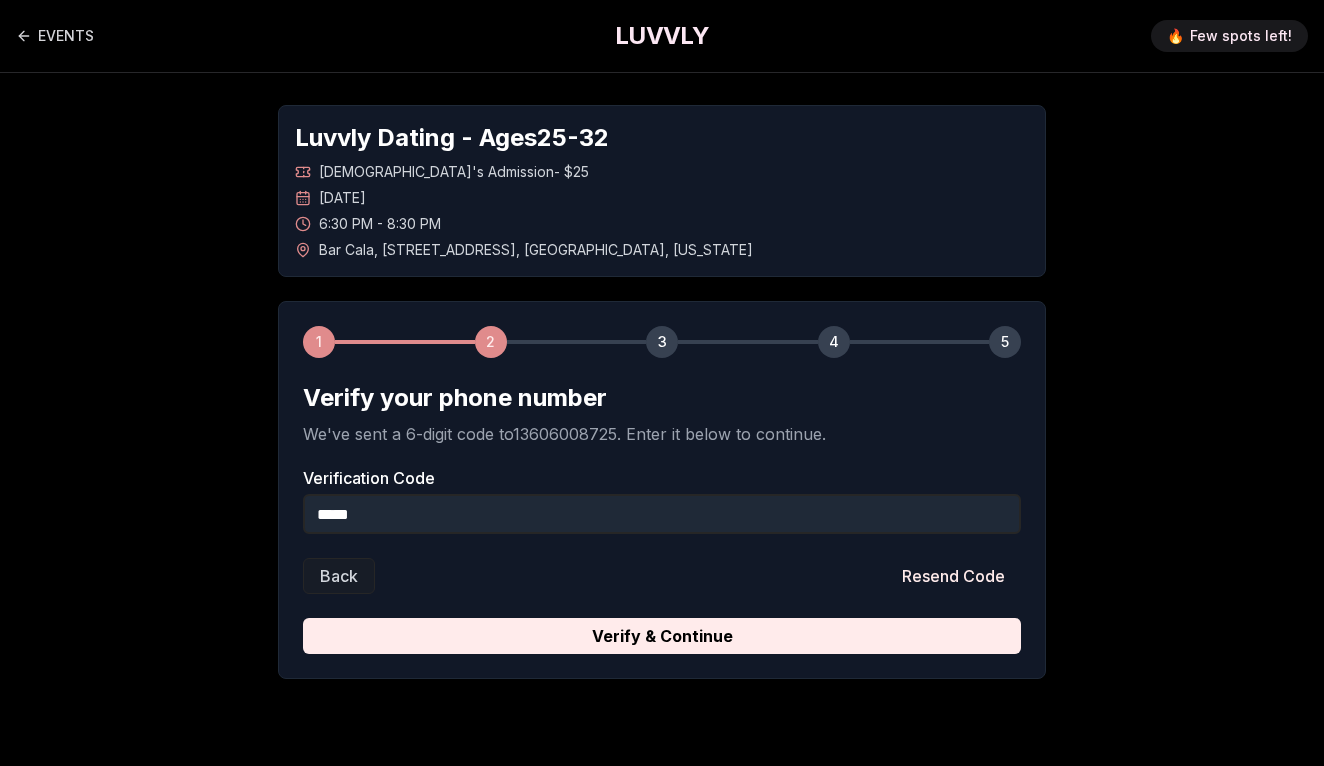 type on "******" 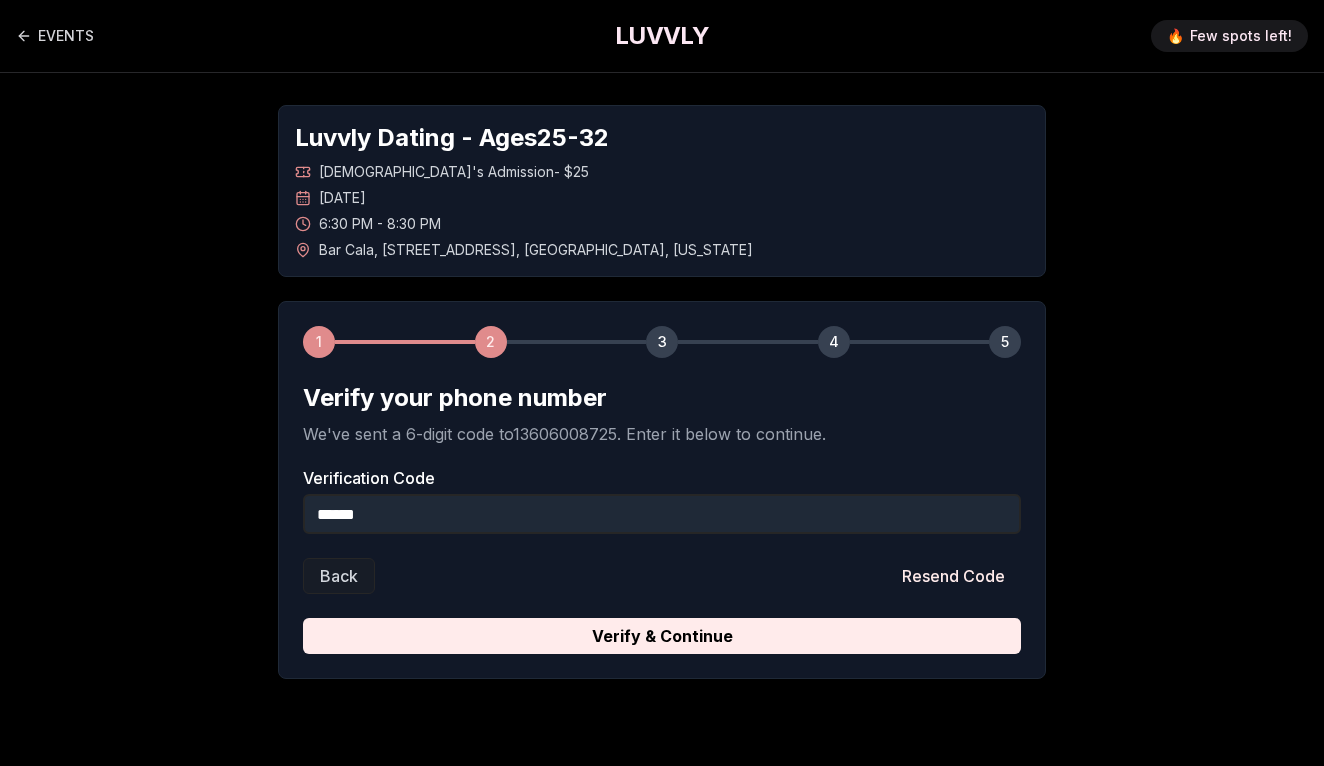 drag, startPoint x: 364, startPoint y: 517, endPoint x: 279, endPoint y: 514, distance: 85.052925 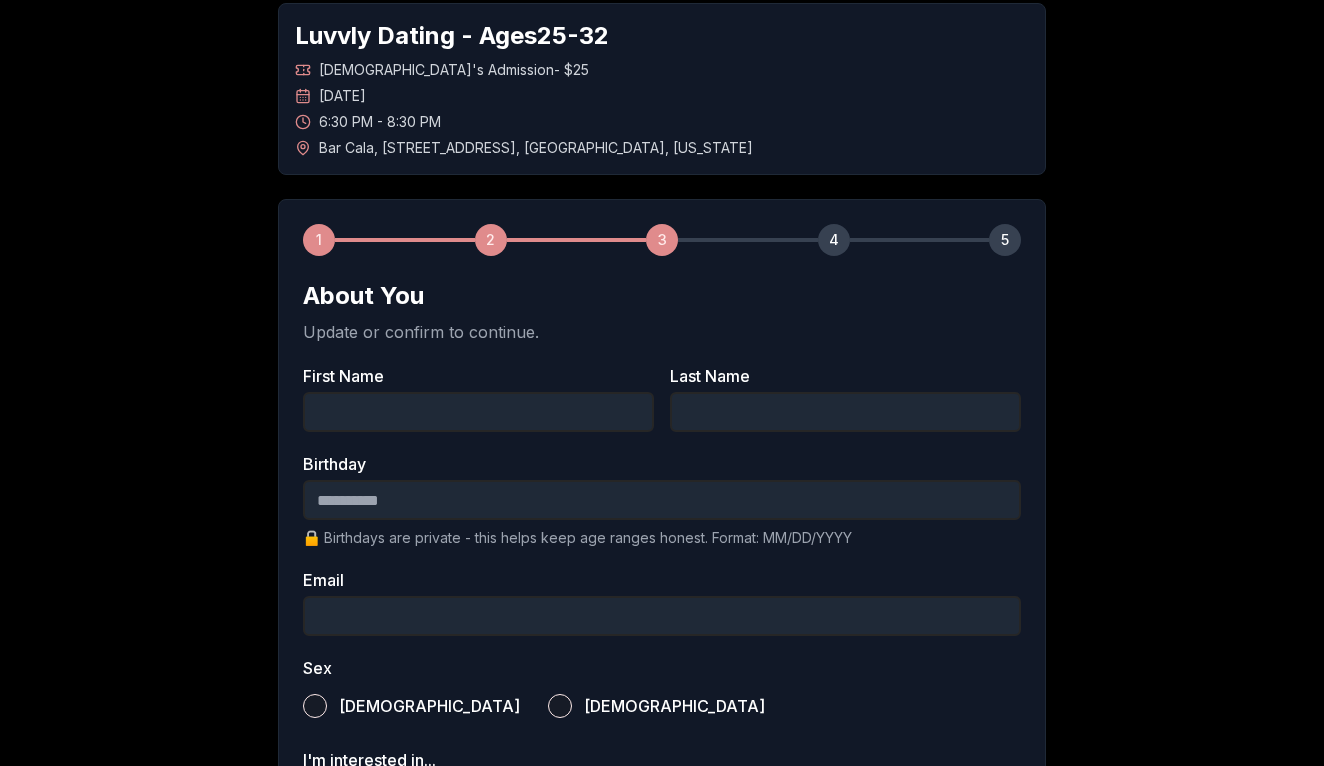 scroll, scrollTop: 105, scrollLeft: 0, axis: vertical 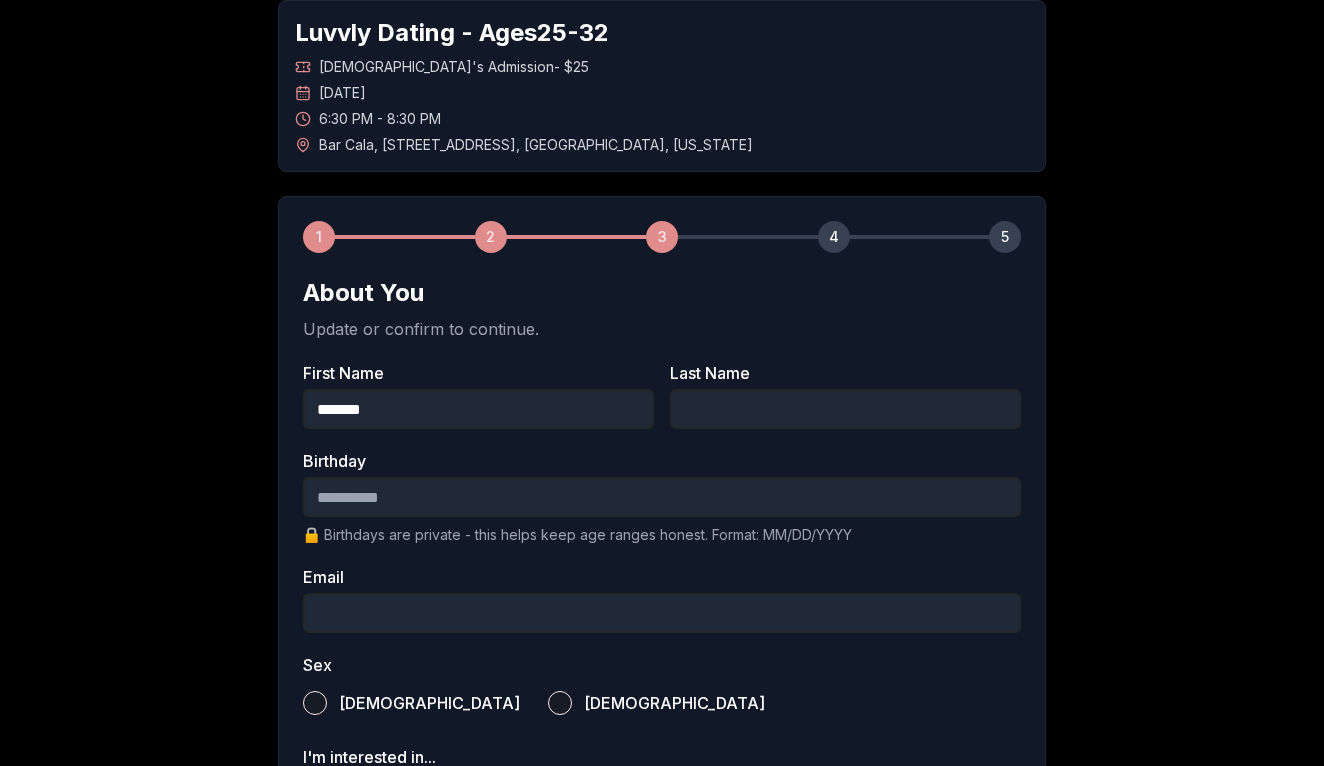 type on "*******" 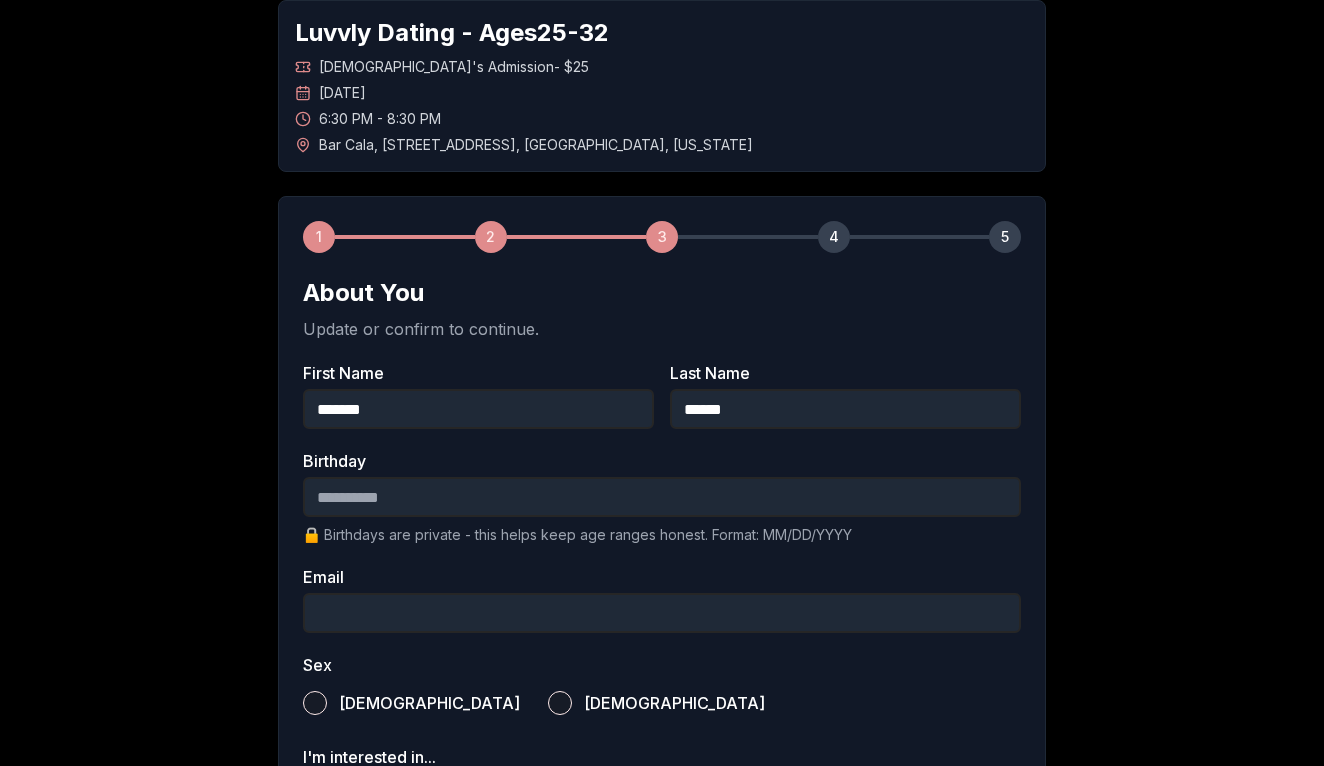 type on "******" 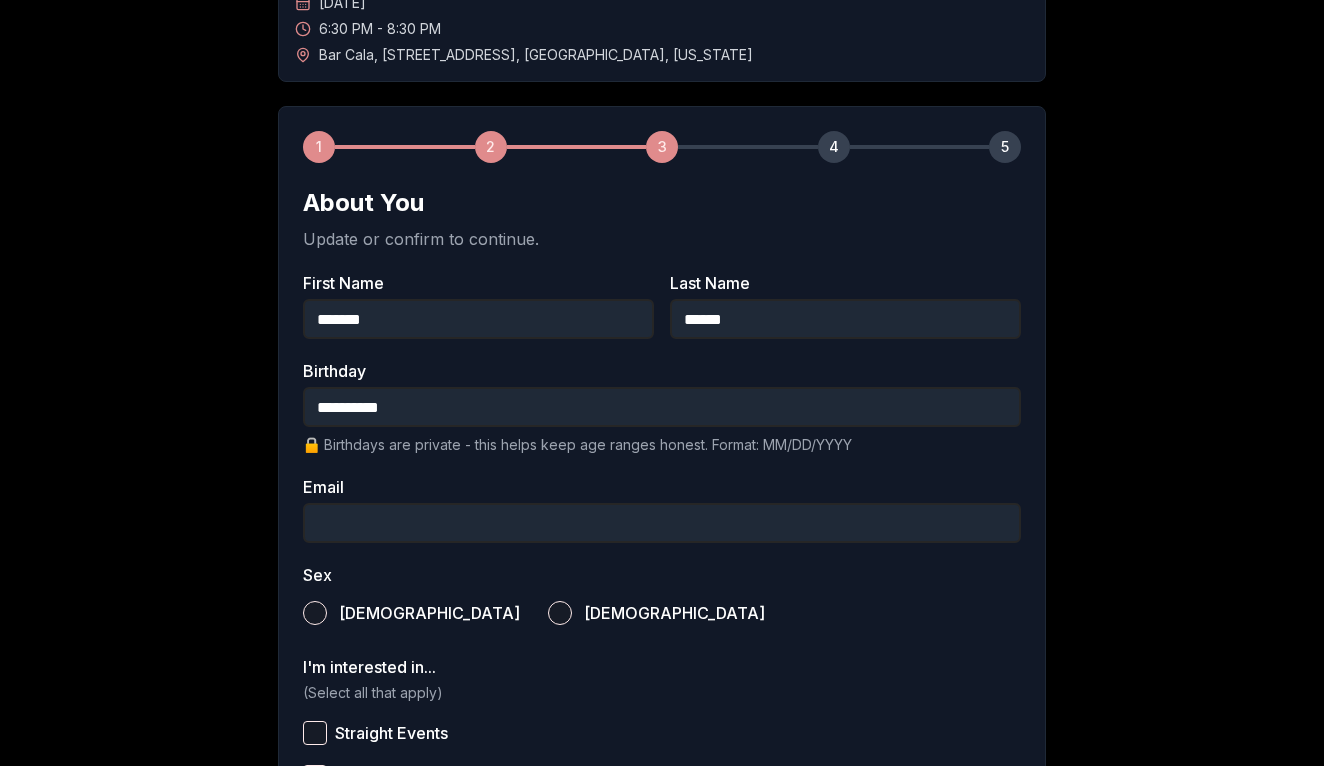 scroll, scrollTop: 228, scrollLeft: 0, axis: vertical 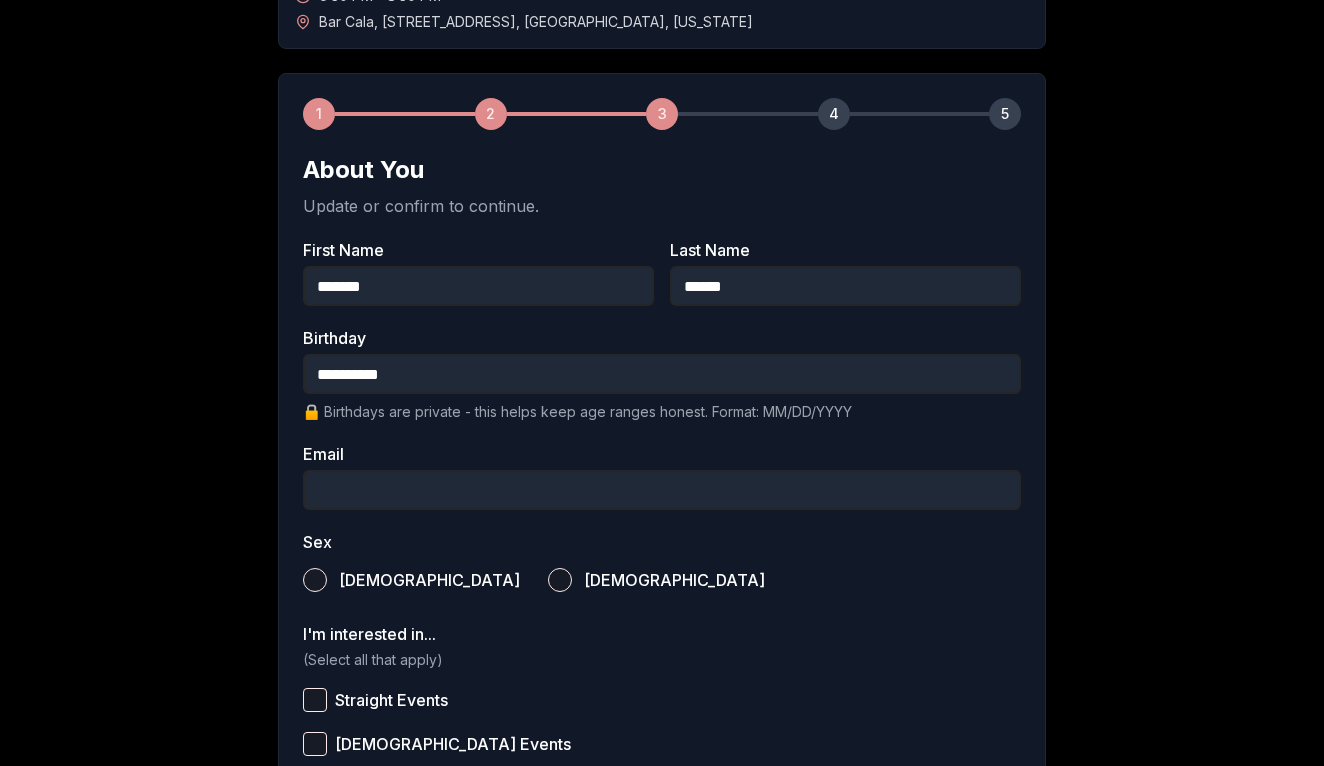 type on "**********" 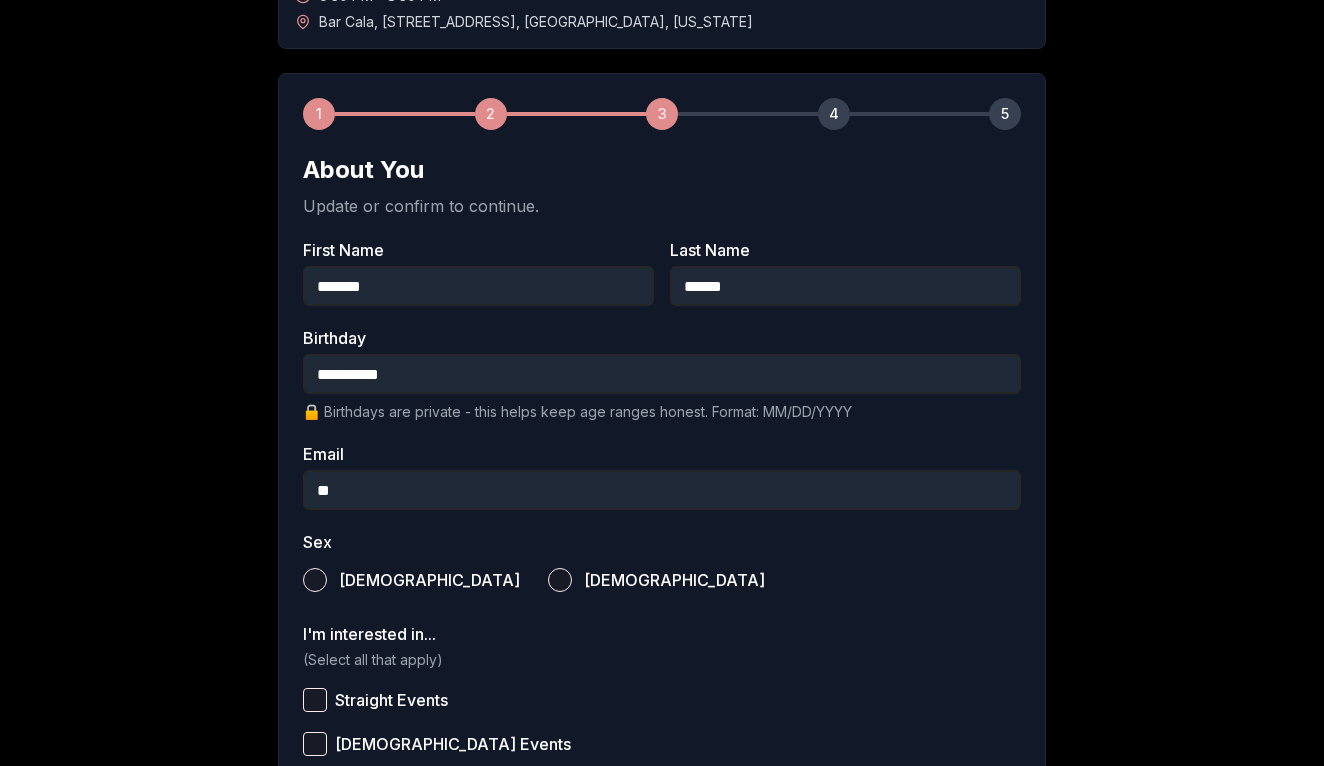 type on "**********" 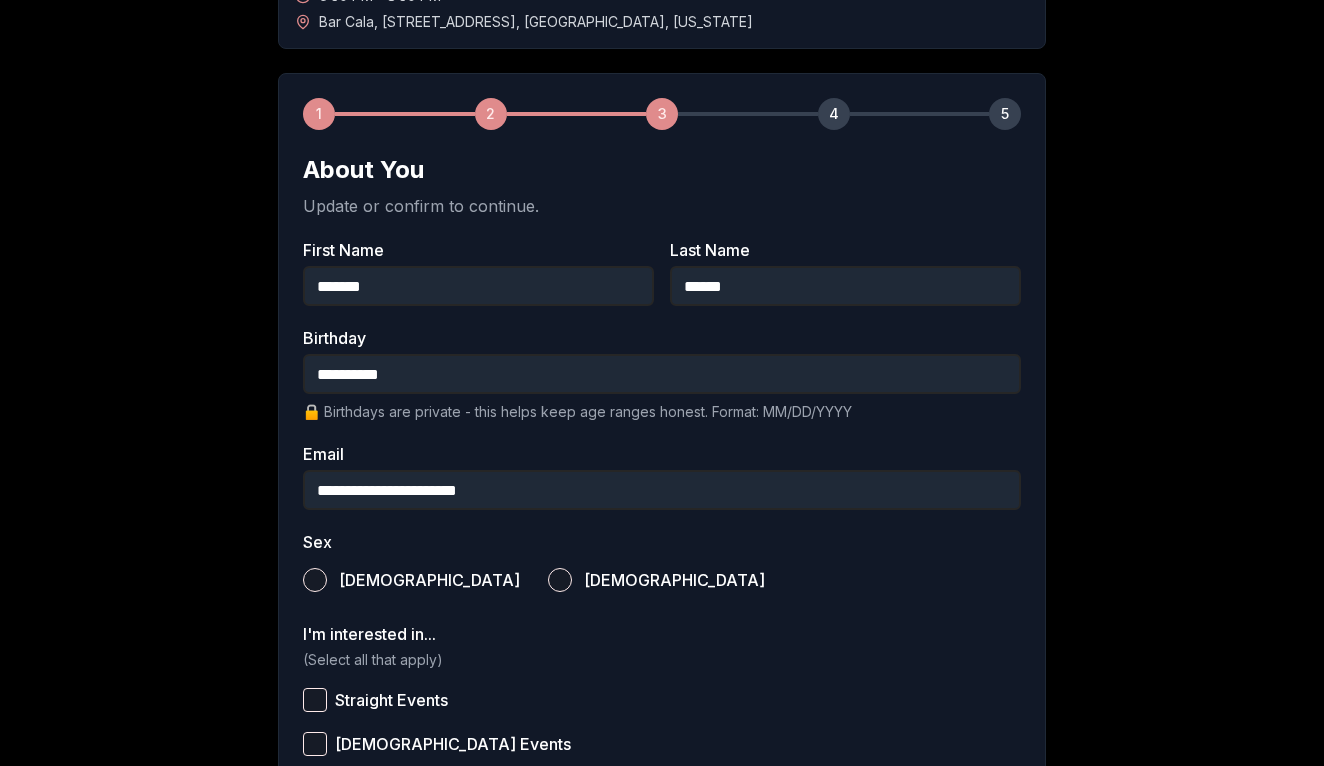 click on "[DEMOGRAPHIC_DATA]" at bounding box center [315, 580] 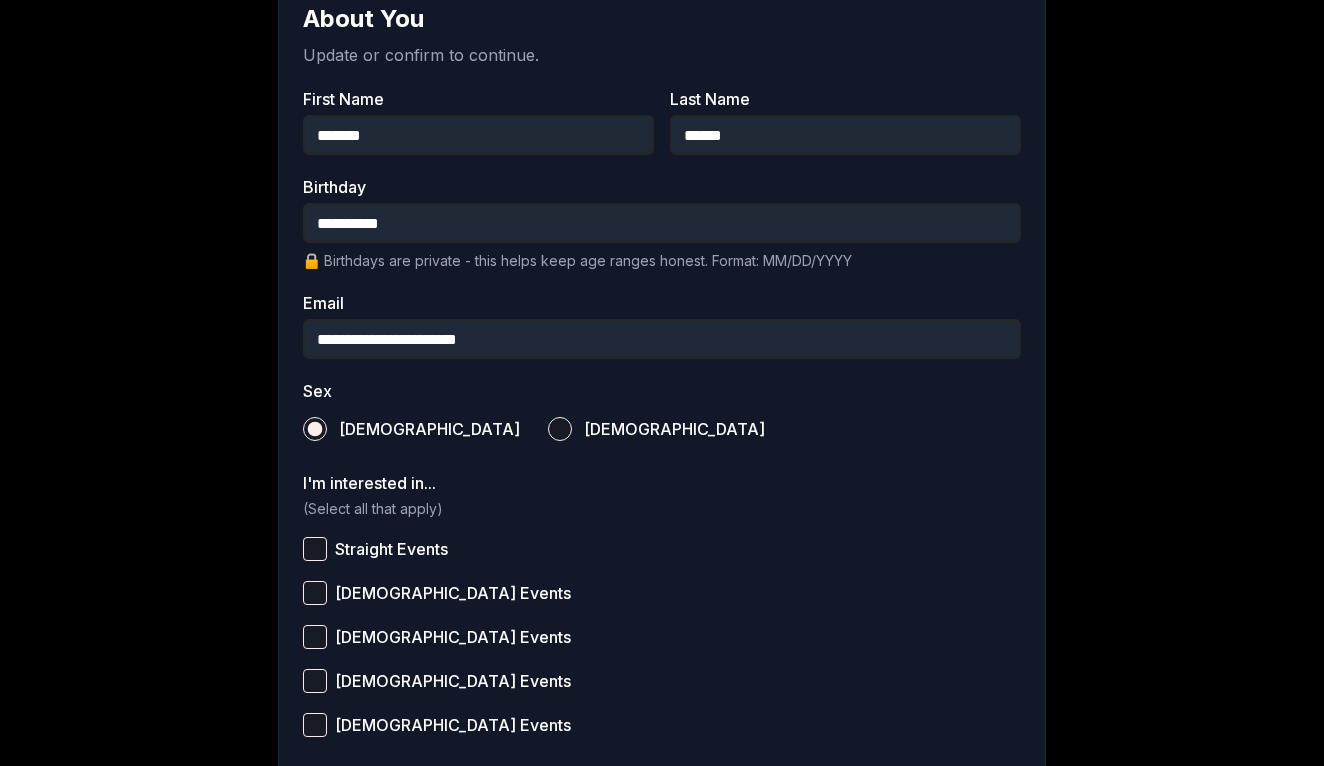scroll, scrollTop: 395, scrollLeft: 0, axis: vertical 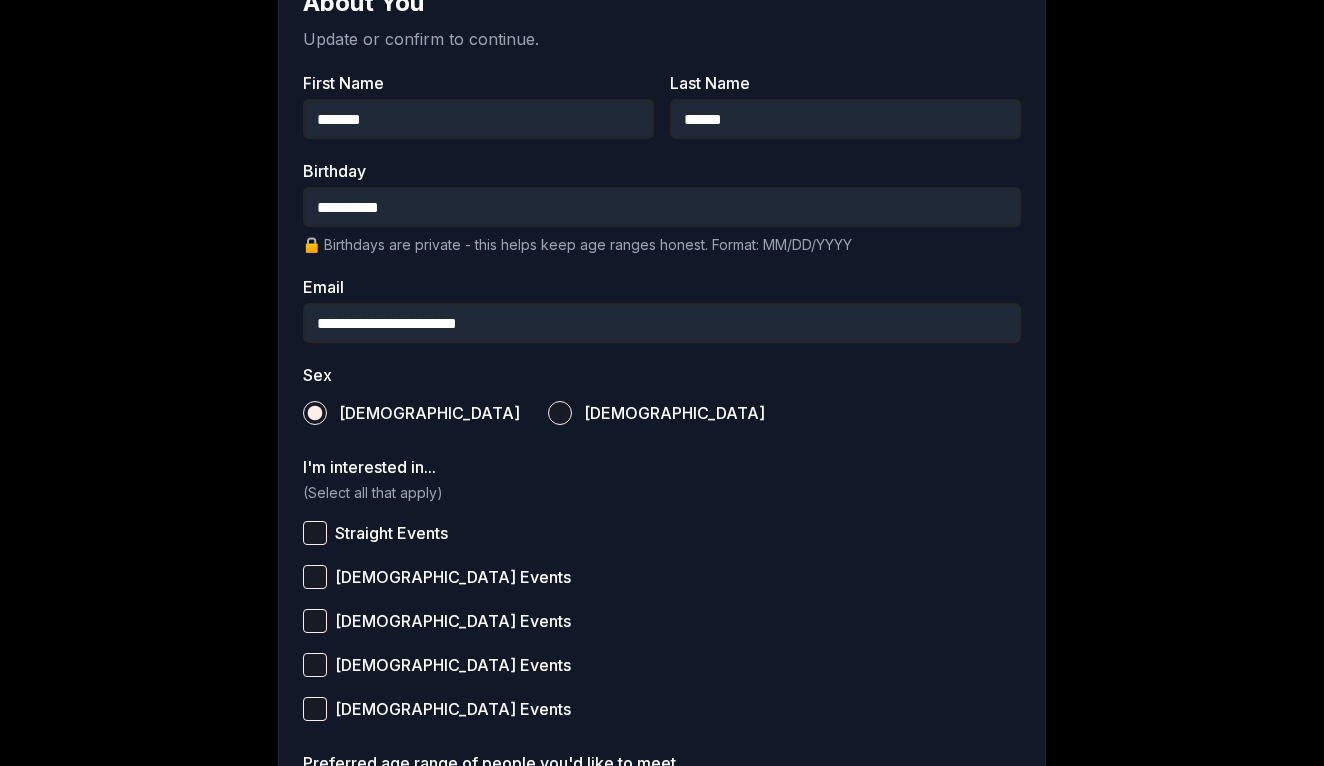 click on "Straight Events" at bounding box center (662, 533) 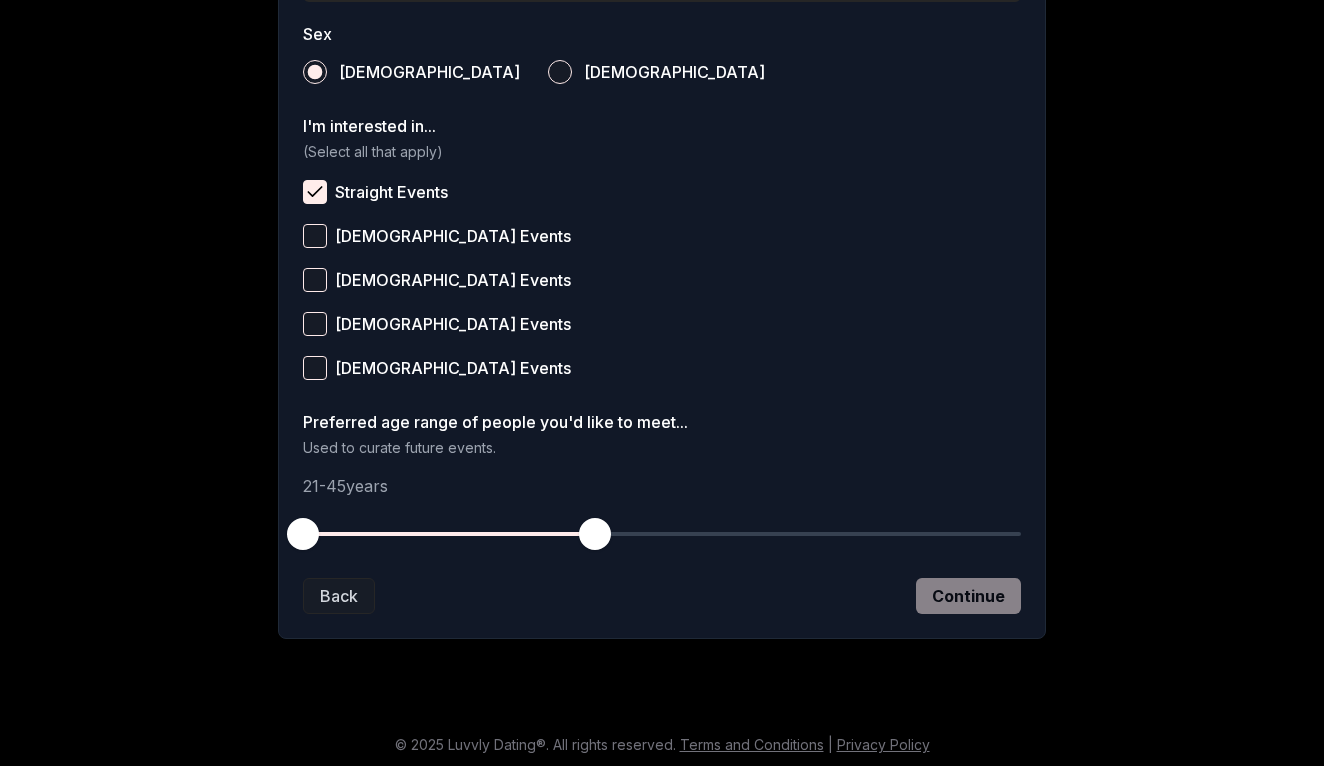 scroll, scrollTop: 738, scrollLeft: 0, axis: vertical 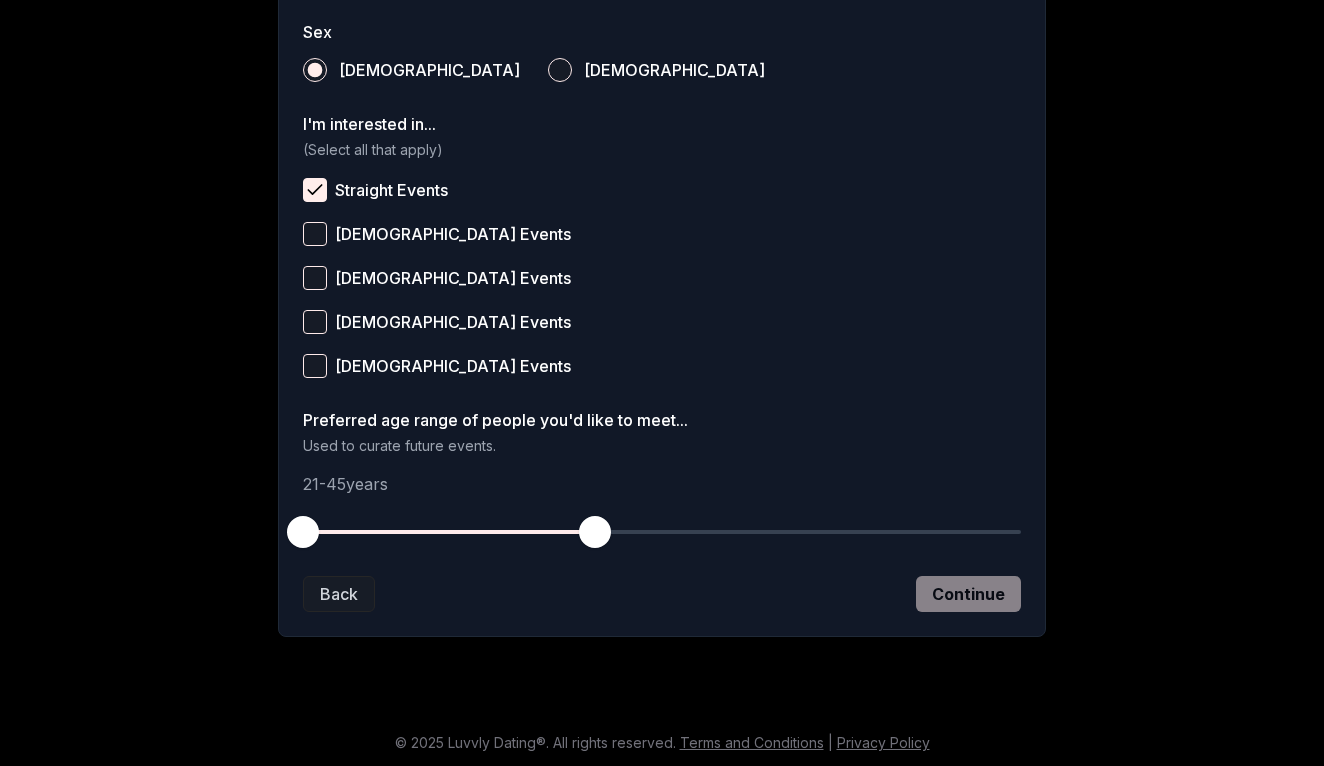 click on "Back Continue" at bounding box center [662, 594] 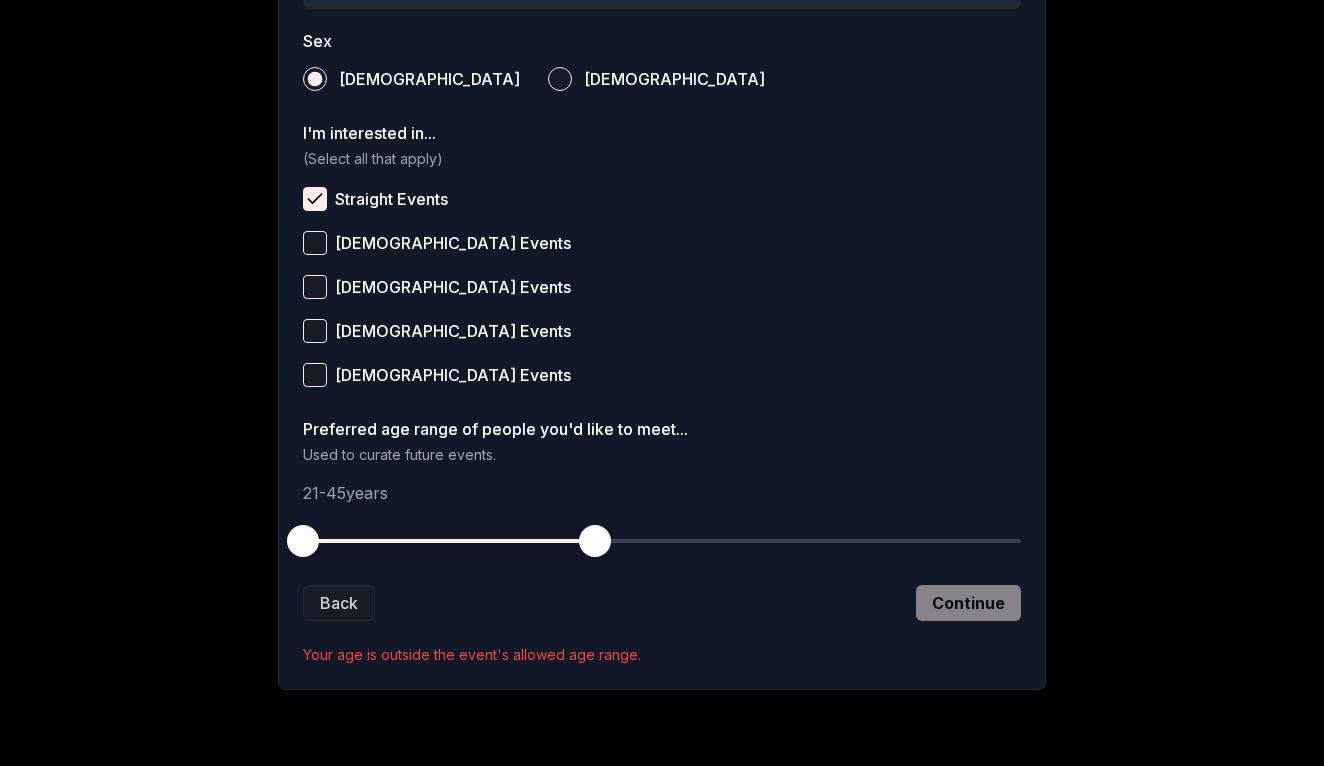 click at bounding box center (595, 541) 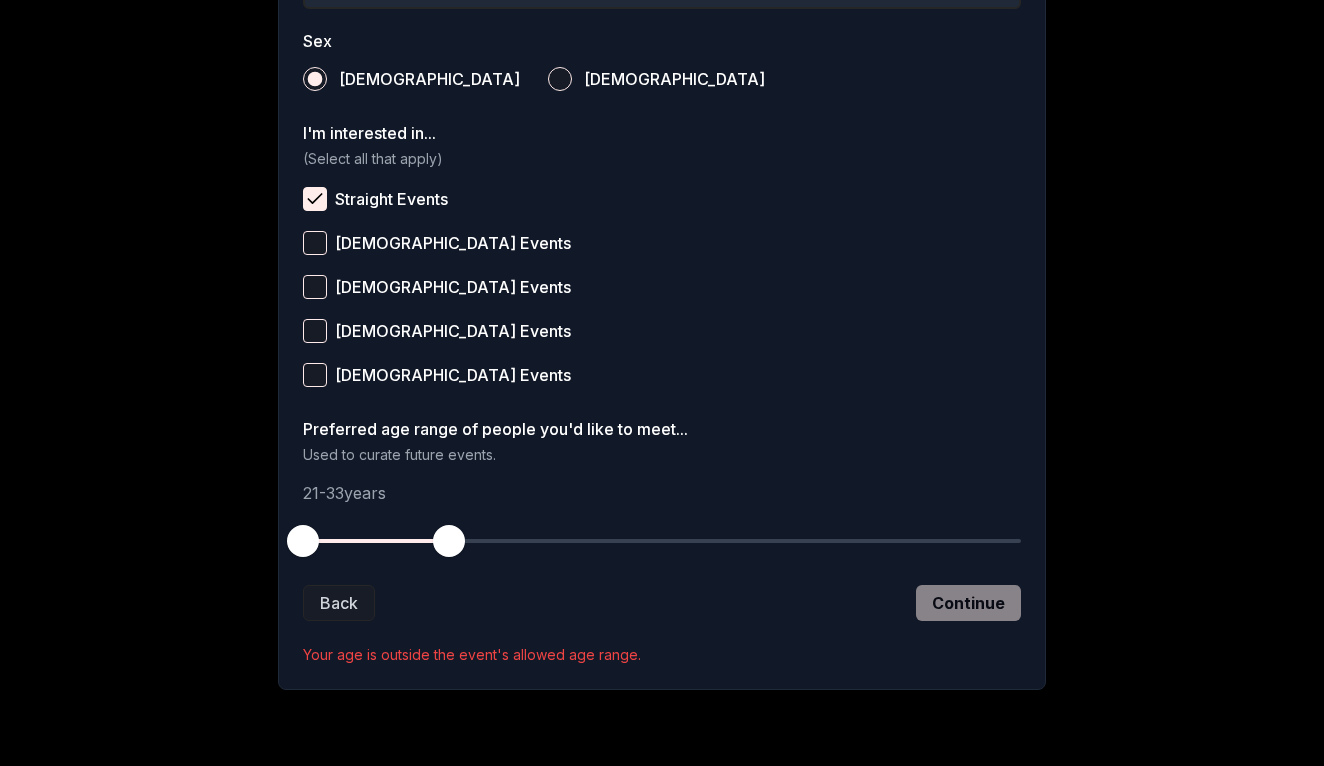 drag, startPoint x: 600, startPoint y: 531, endPoint x: 444, endPoint y: 521, distance: 156.32019 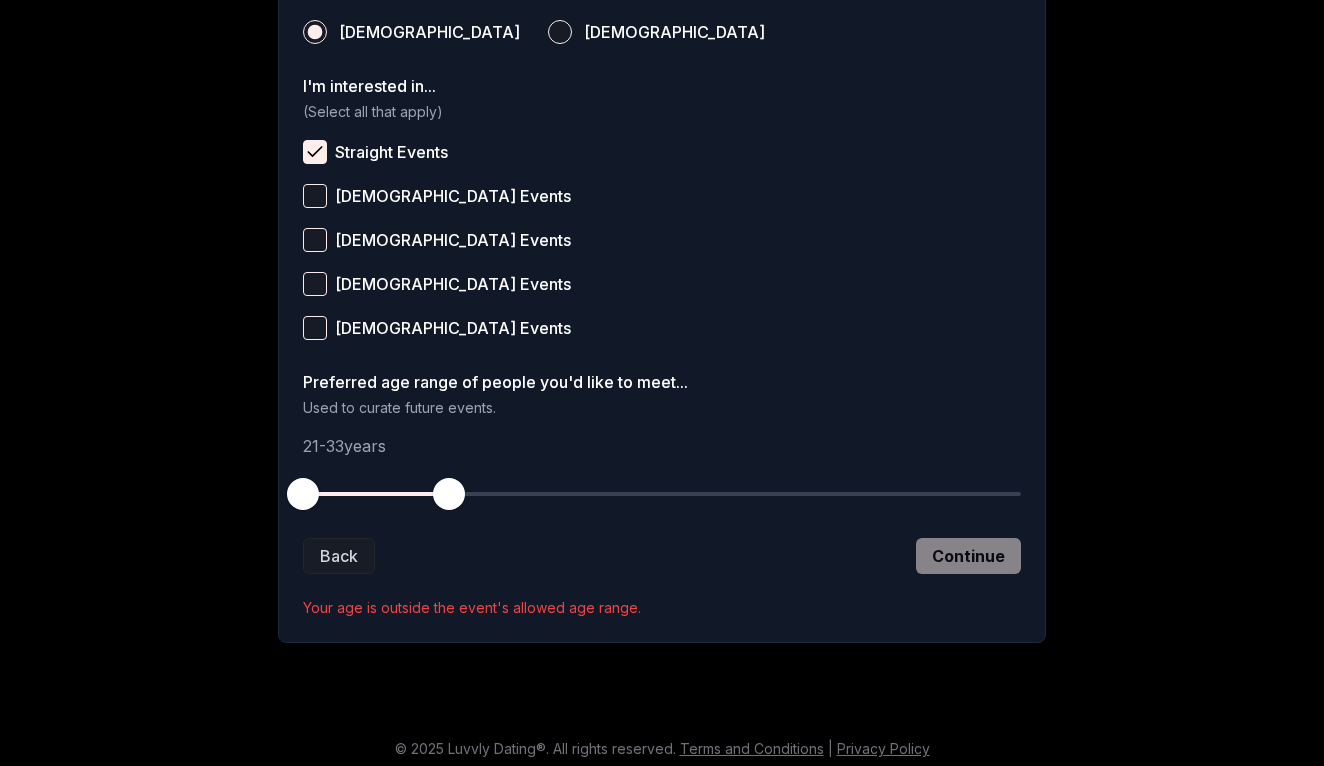 scroll, scrollTop: 783, scrollLeft: 0, axis: vertical 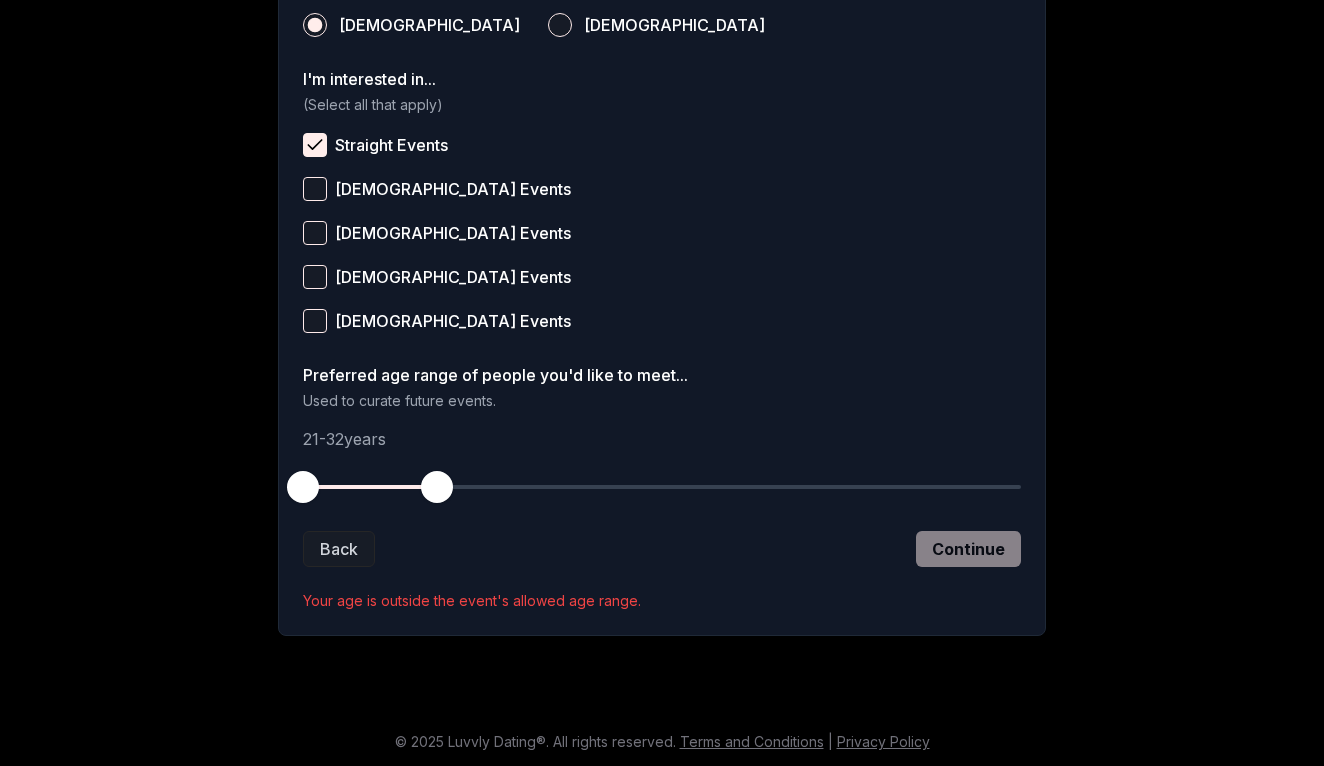 drag, startPoint x: 464, startPoint y: 495, endPoint x: 437, endPoint y: 496, distance: 27.018513 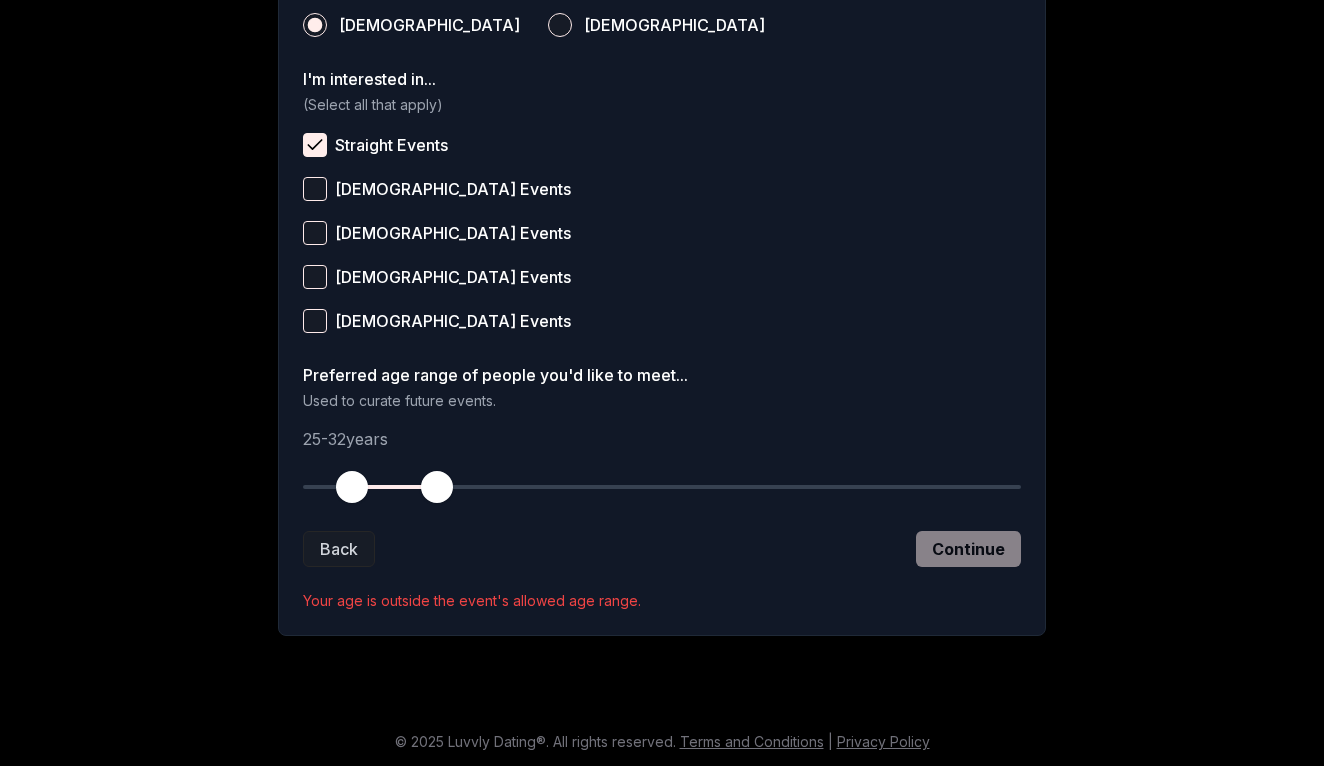 drag, startPoint x: 305, startPoint y: 488, endPoint x: 349, endPoint y: 492, distance: 44.181442 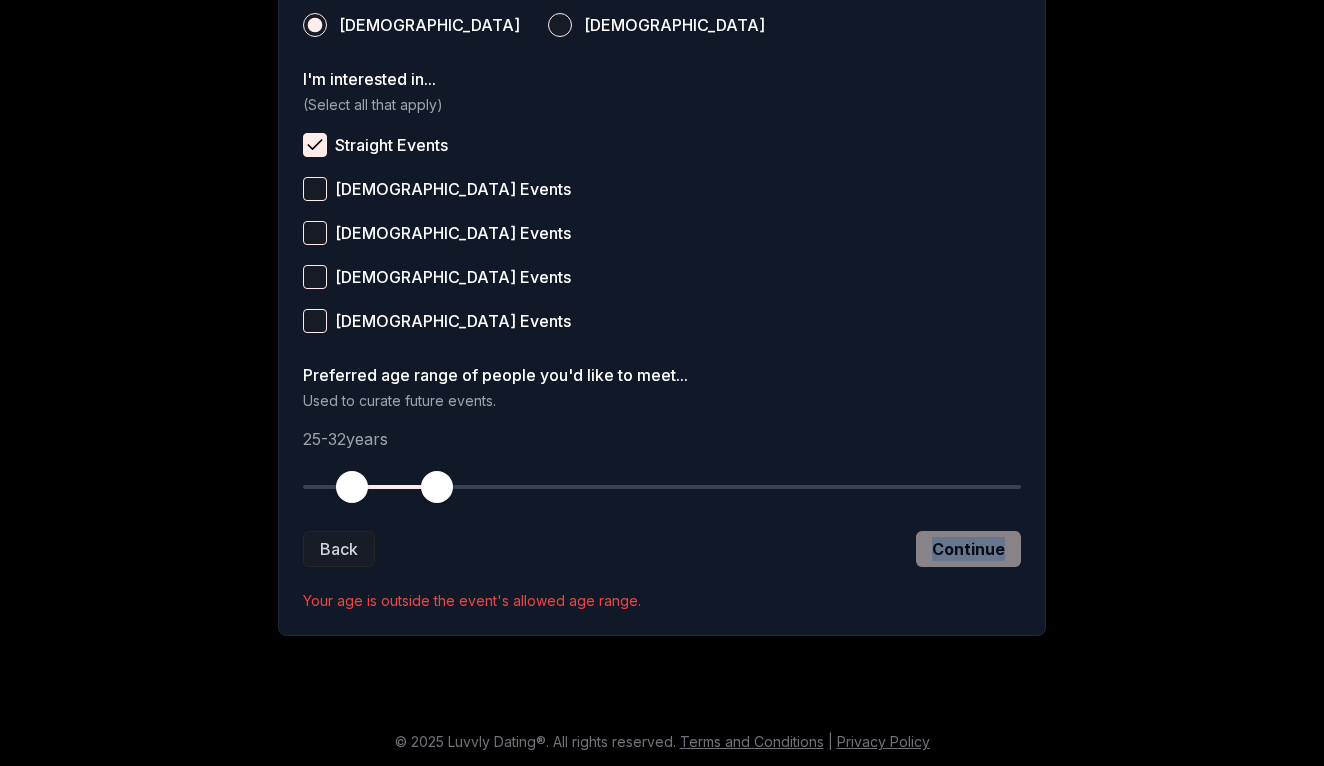 click on "Back Continue" at bounding box center [662, 549] 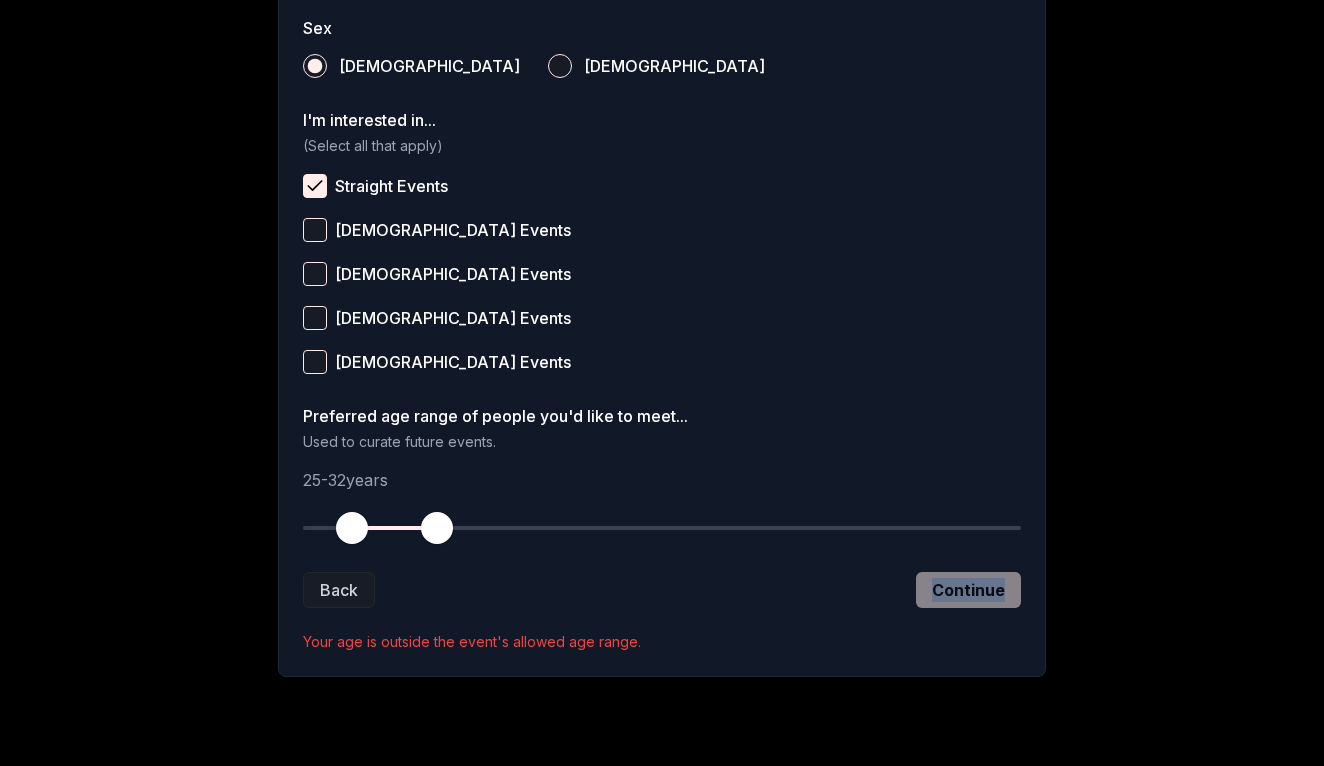 scroll, scrollTop: 762, scrollLeft: 0, axis: vertical 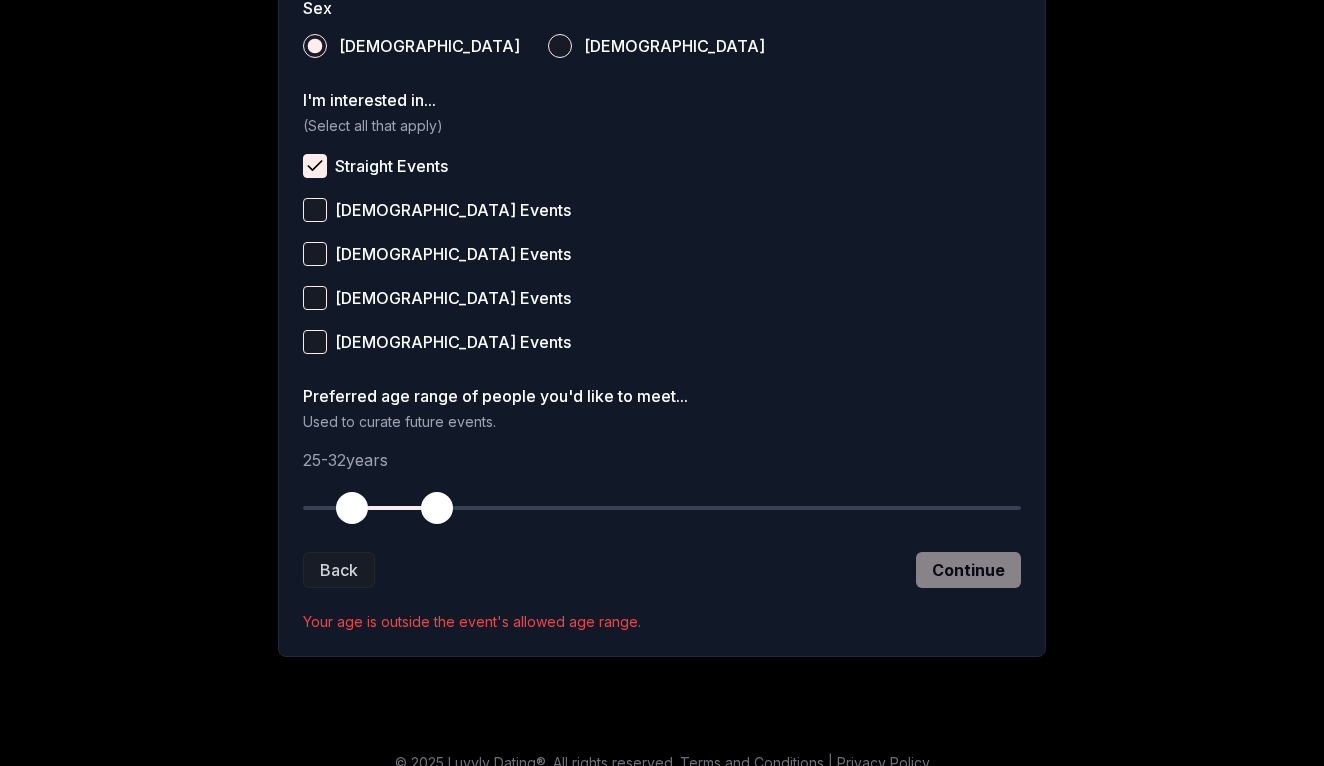 click on "Your age is outside the event's allowed age range." at bounding box center (662, 622) 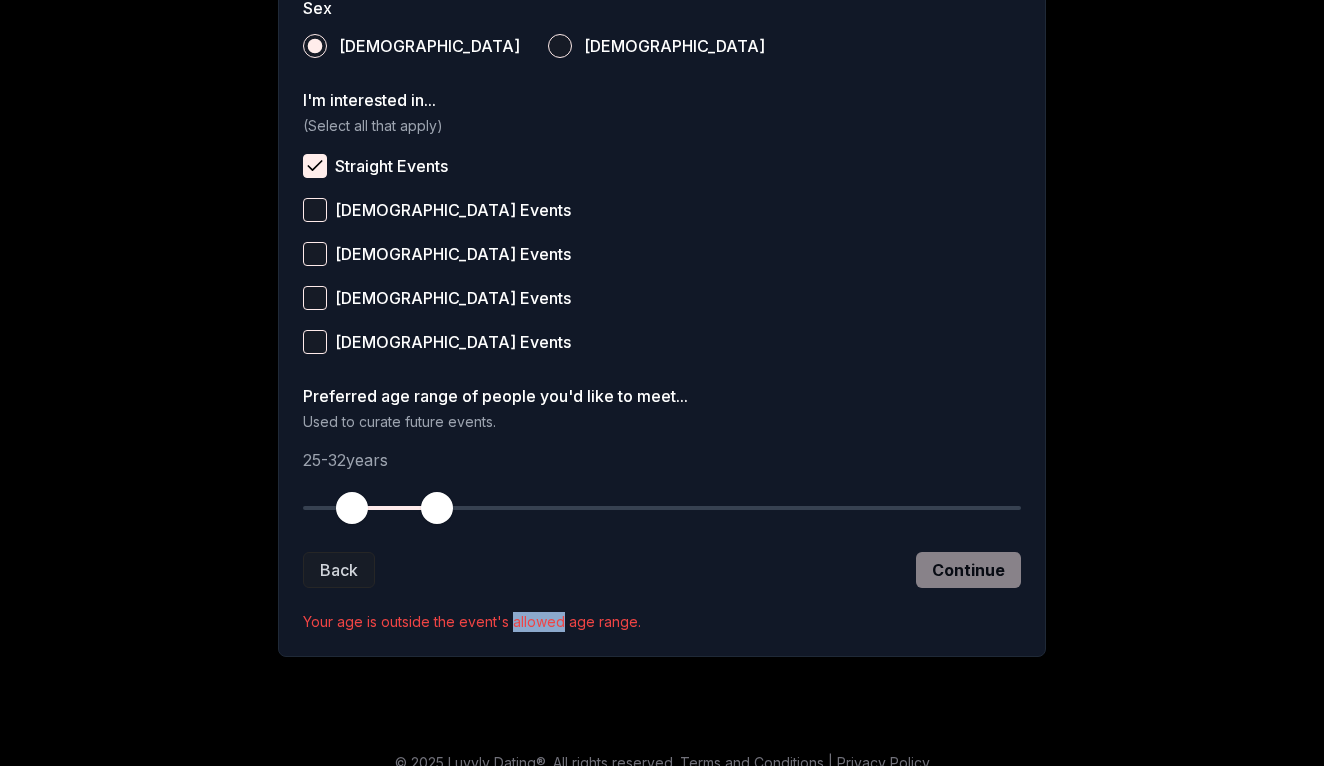 click on "Your age is outside the event's allowed age range." at bounding box center [662, 622] 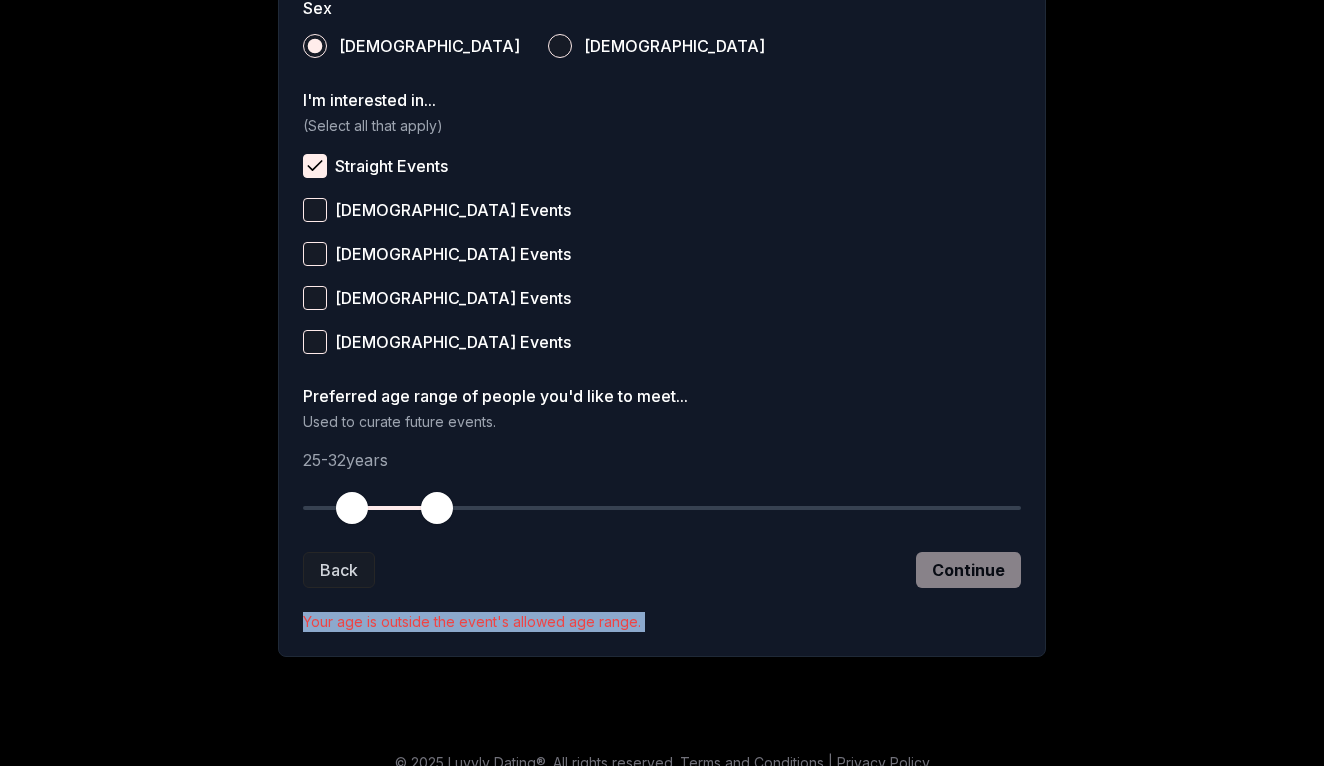 click on "Your age is outside the event's allowed age range." at bounding box center (662, 622) 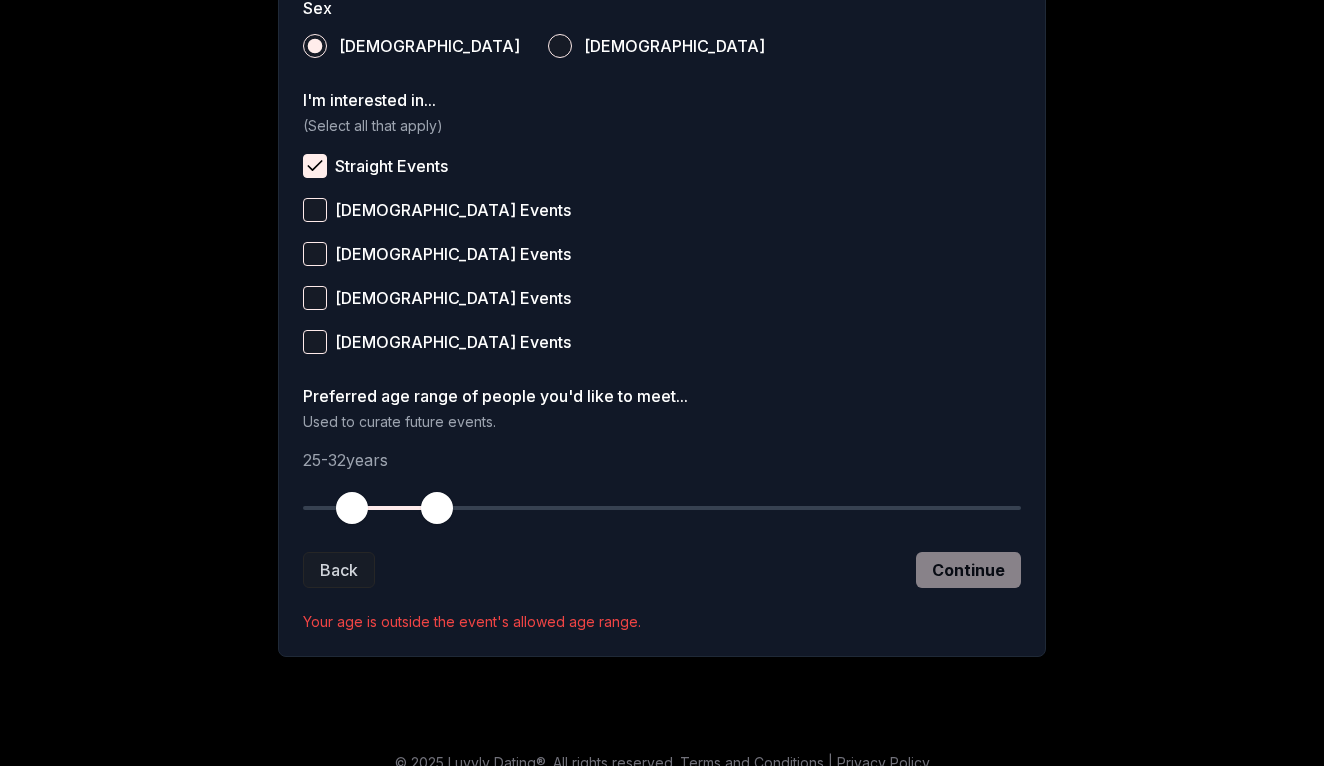 click on "Your age is outside the event's allowed age range." at bounding box center [662, 622] 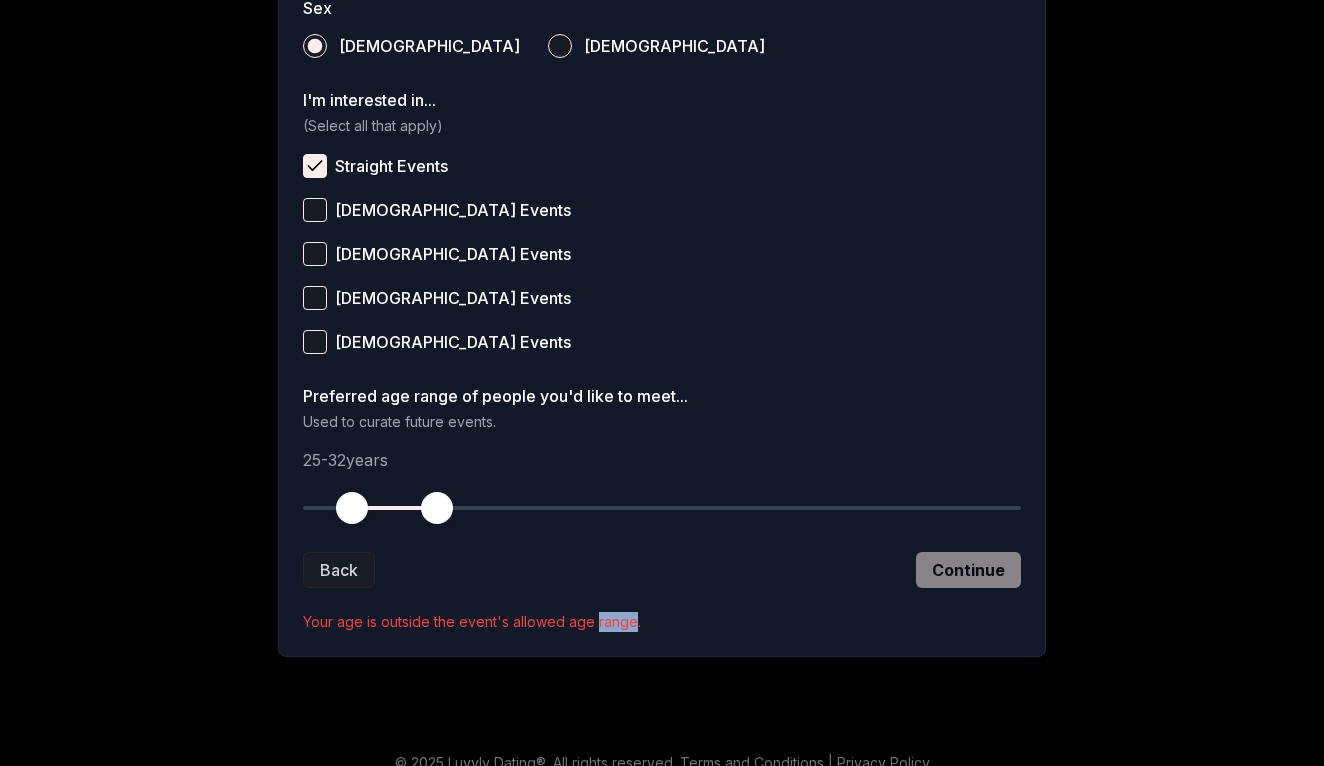 click on "Your age is outside the event's allowed age range." at bounding box center [662, 622] 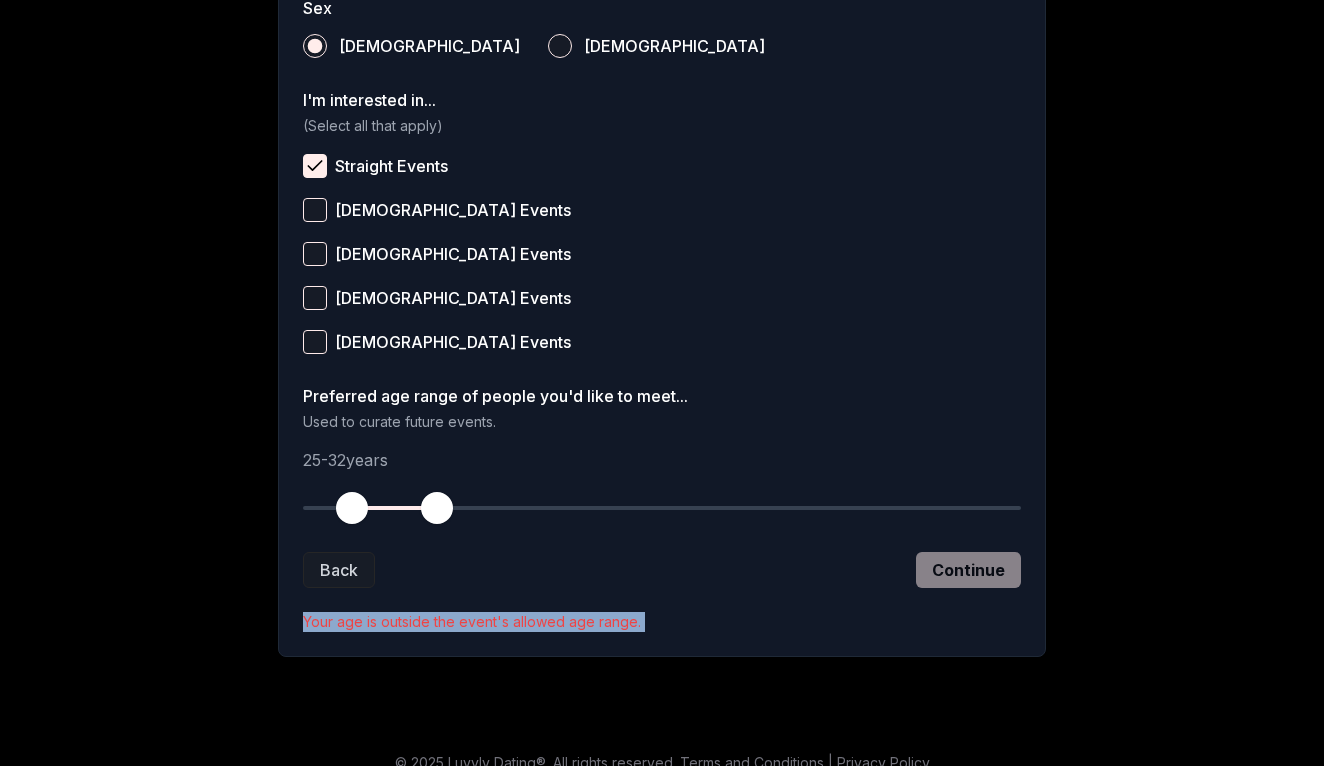 click on "Your age is outside the event's allowed age range." at bounding box center [662, 622] 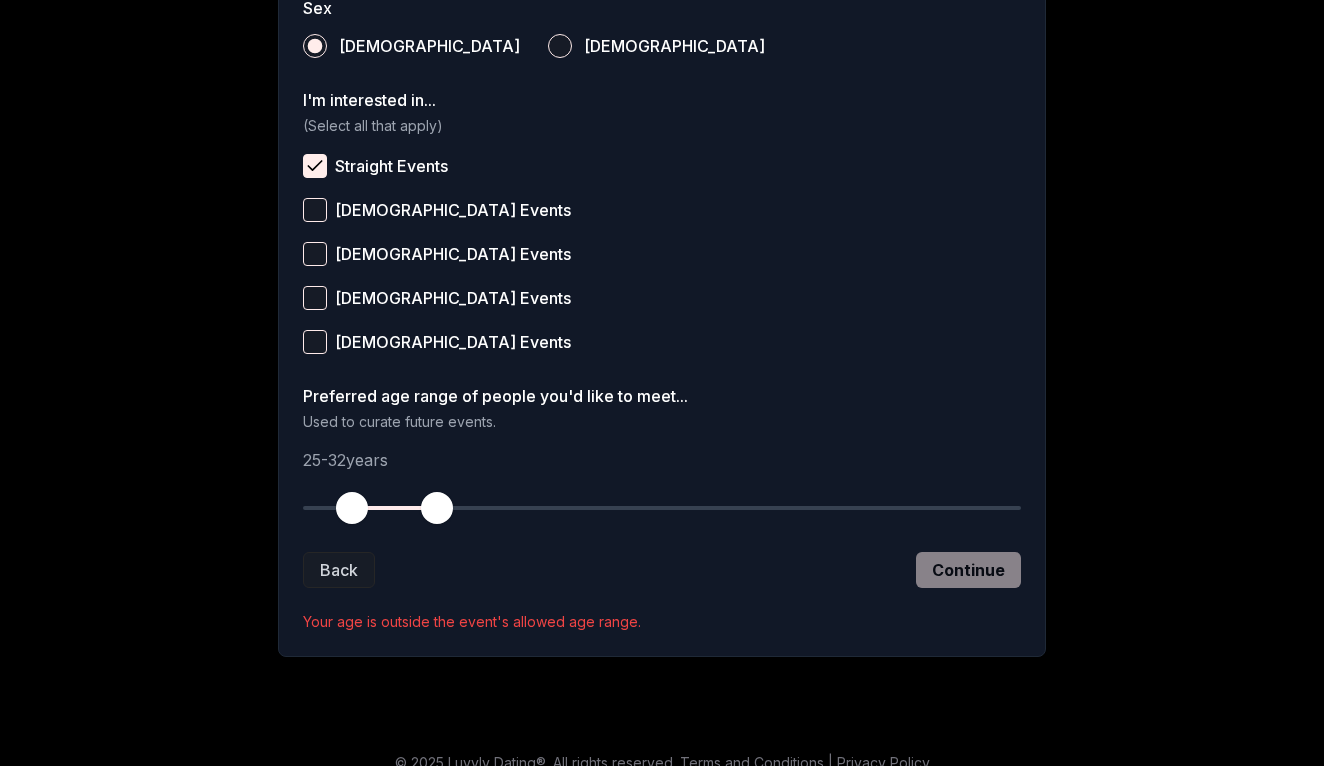 click on "Preferred age range of people you'd like to meet... Used to curate future events. 25  -  32  years" at bounding box center (662, 458) 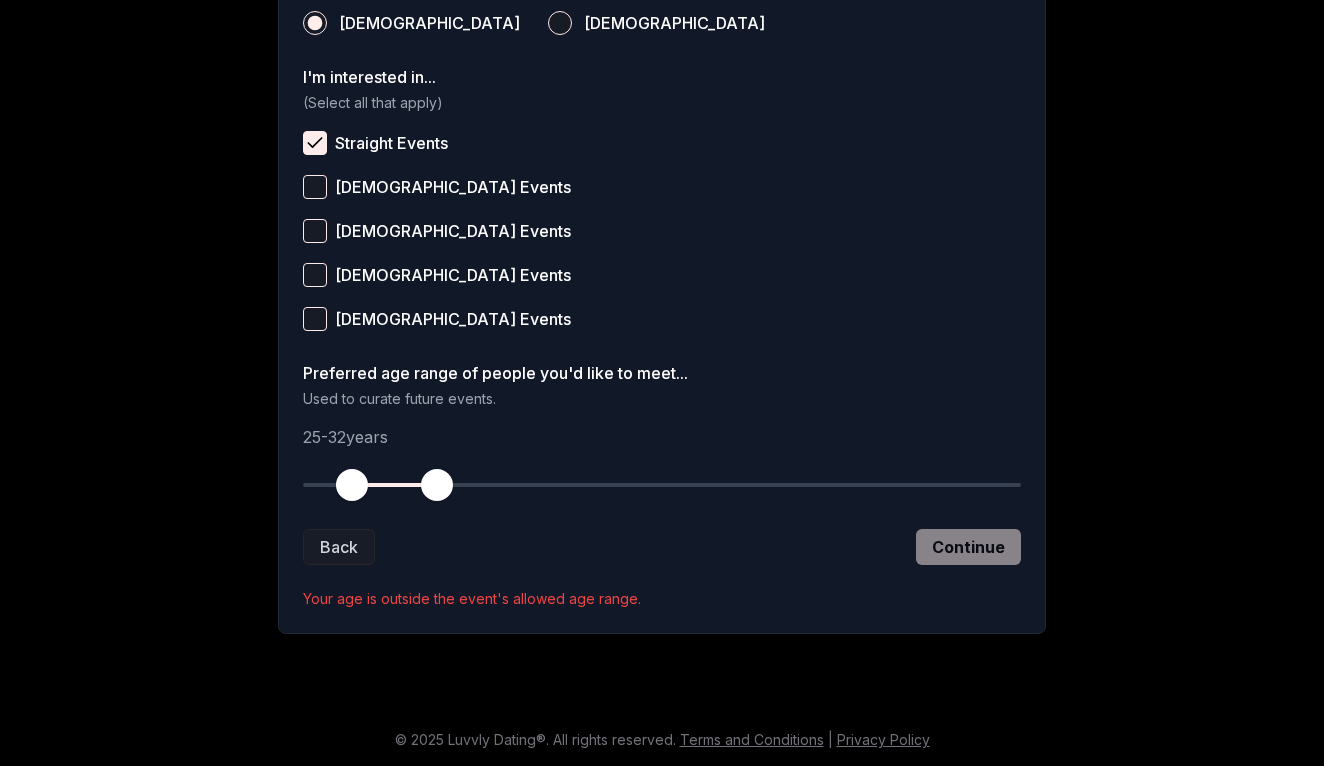 scroll, scrollTop: 785, scrollLeft: 0, axis: vertical 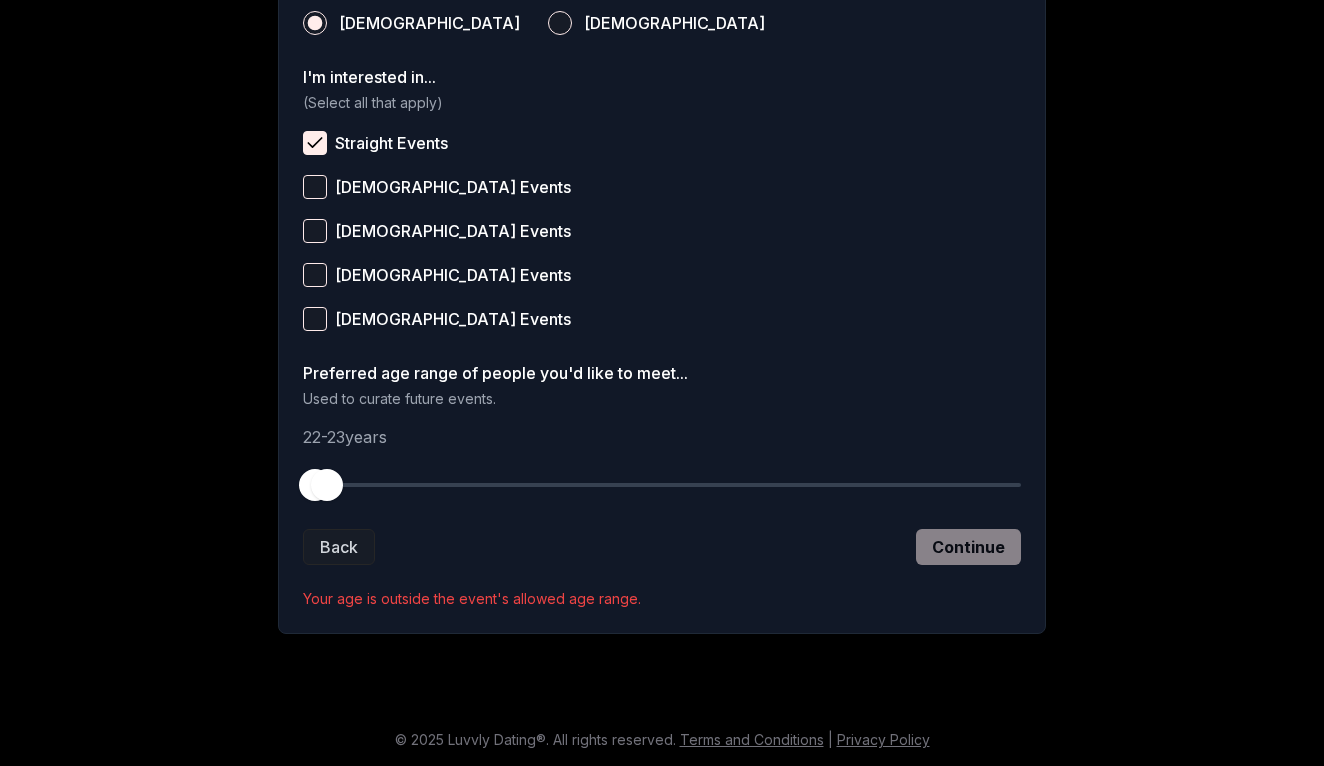 drag, startPoint x: 445, startPoint y: 476, endPoint x: 322, endPoint y: 472, distance: 123.065025 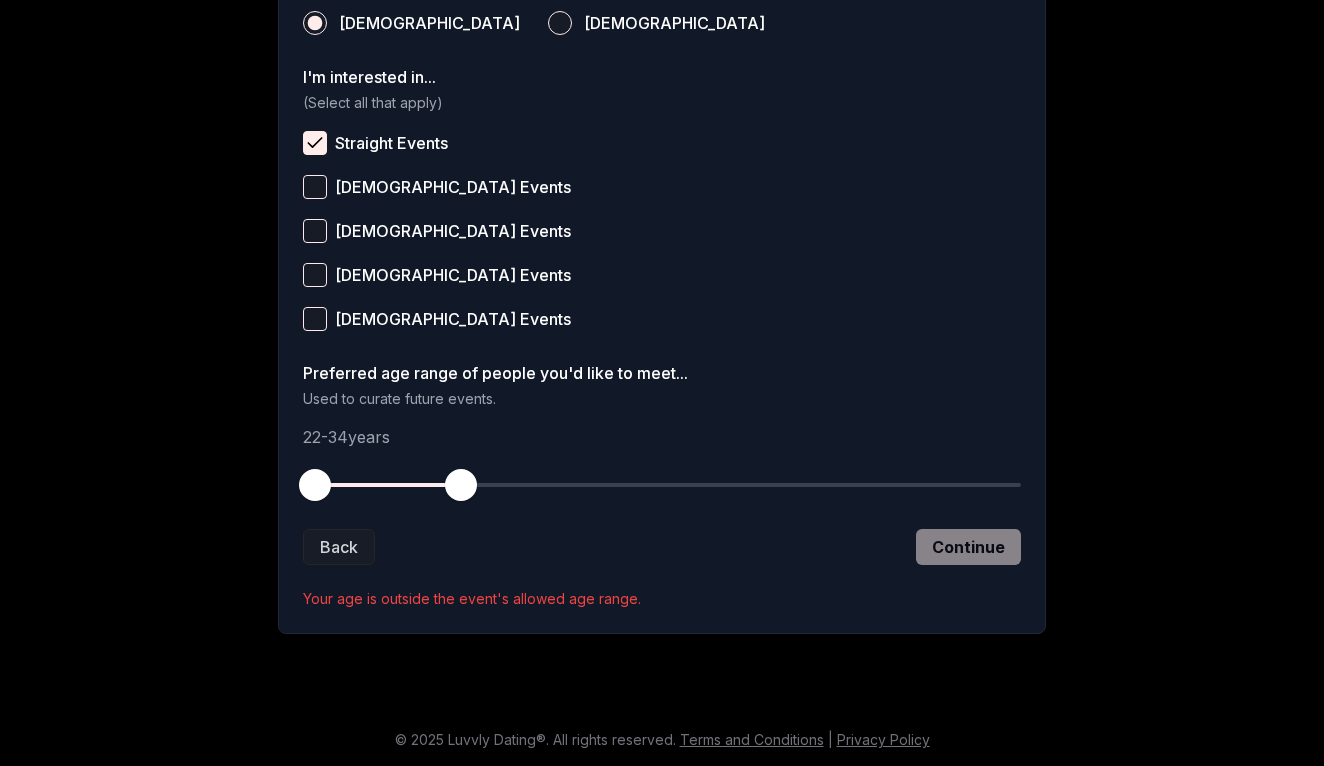 drag, startPoint x: 323, startPoint y: 485, endPoint x: 467, endPoint y: 494, distance: 144.28098 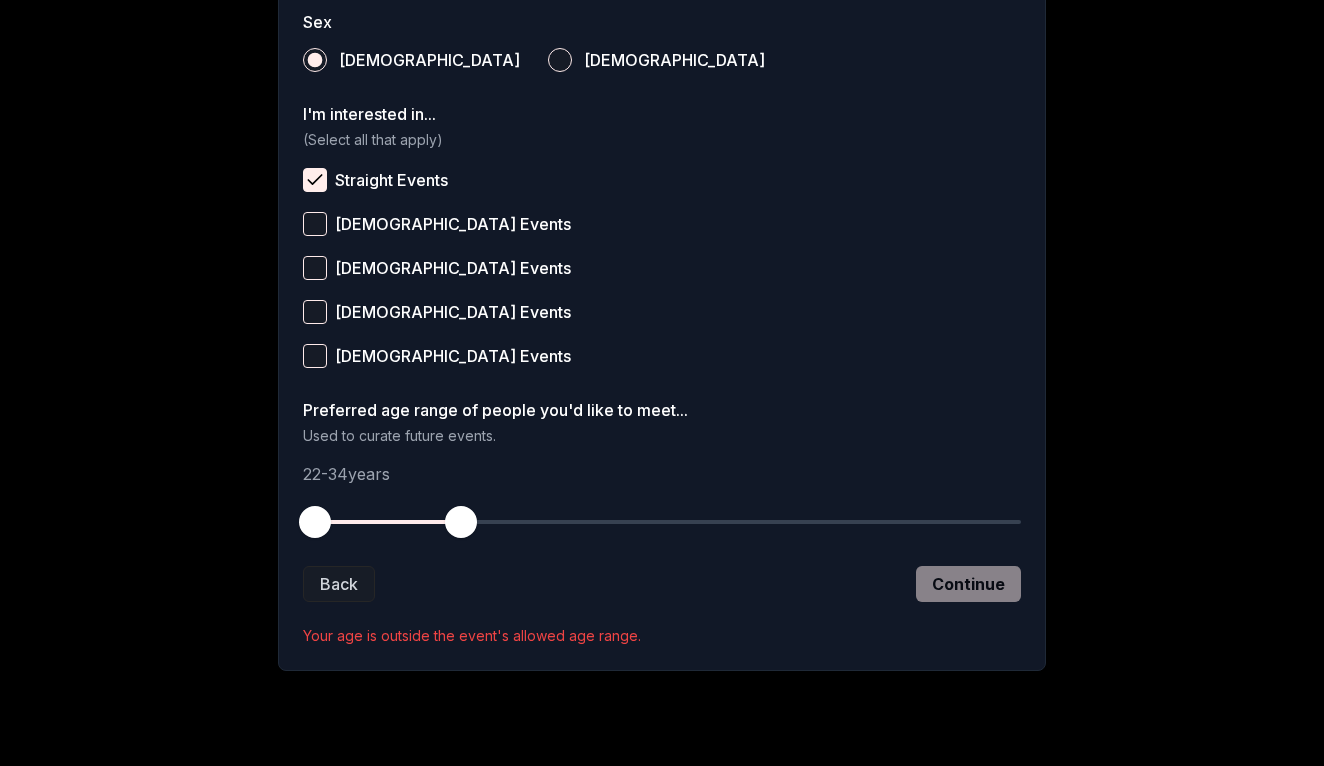 scroll, scrollTop: 785, scrollLeft: 0, axis: vertical 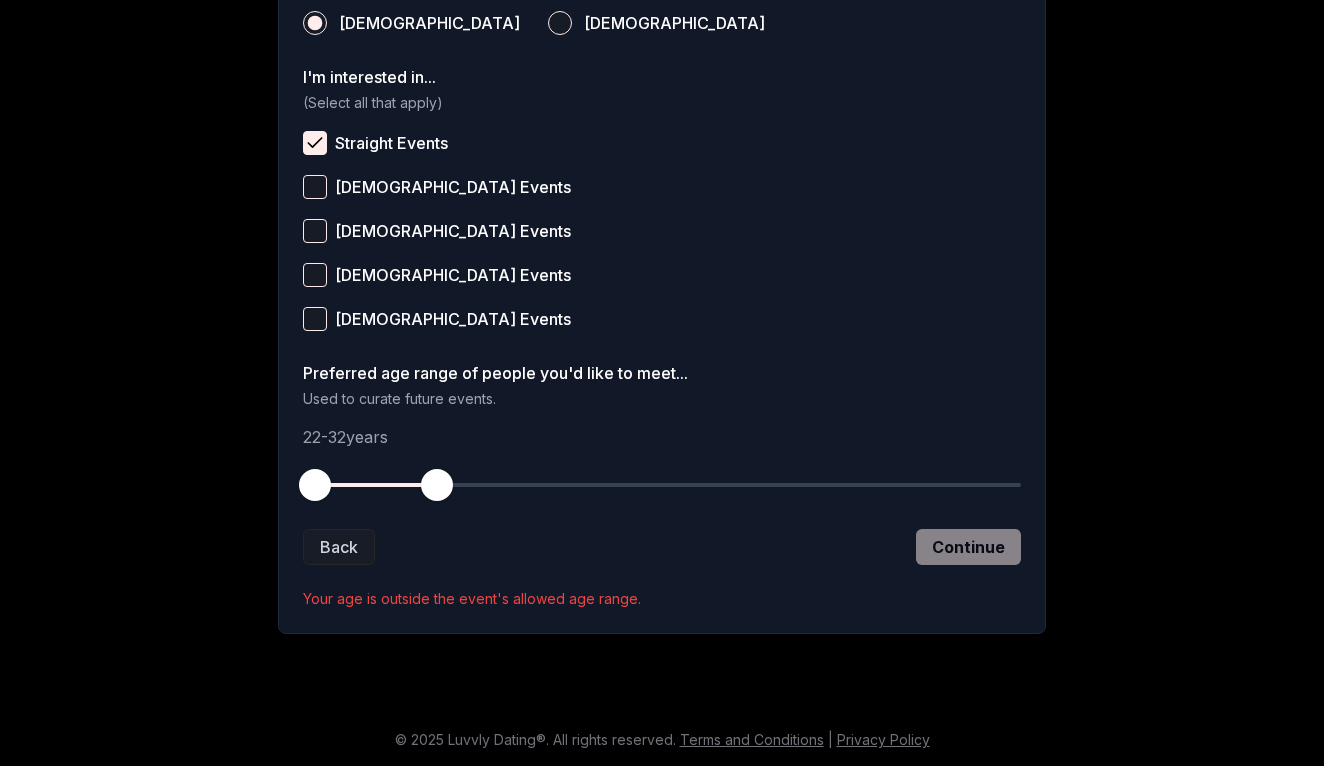 drag, startPoint x: 456, startPoint y: 481, endPoint x: 433, endPoint y: 481, distance: 23 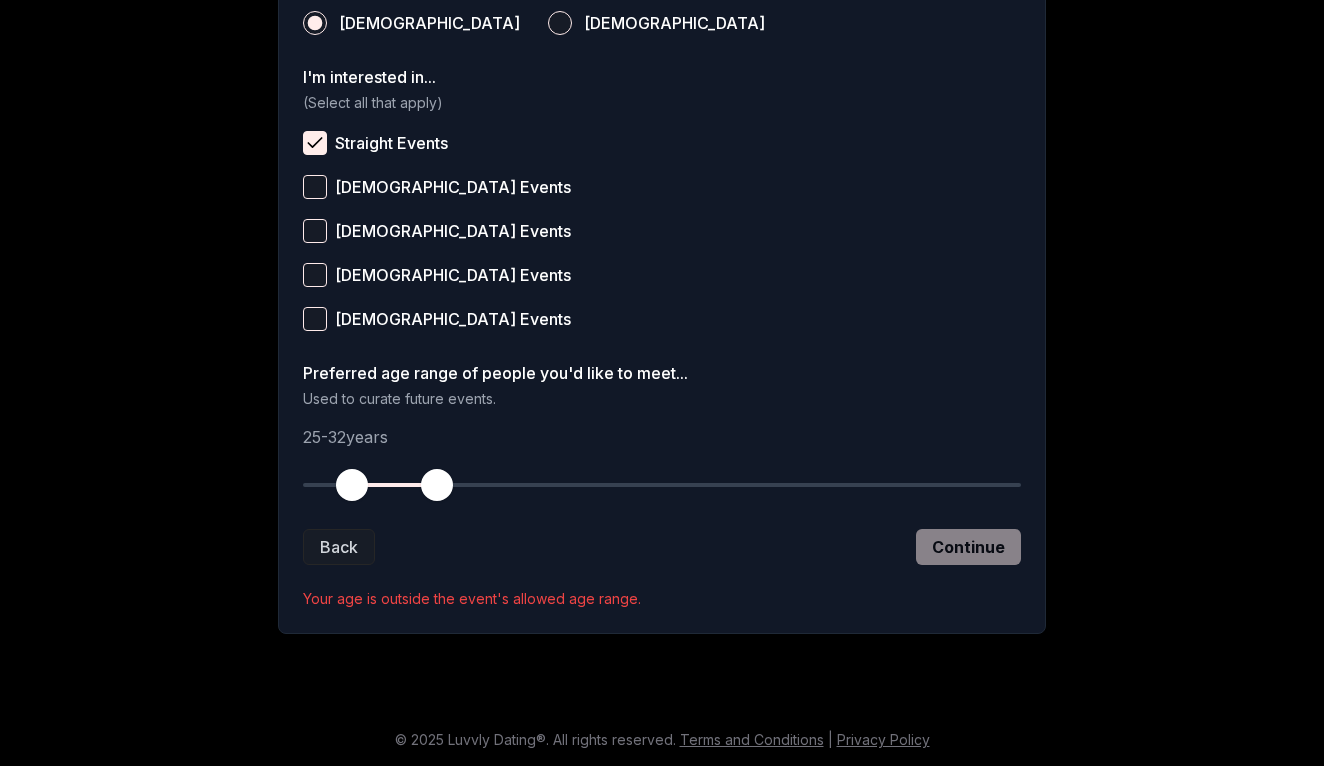 drag, startPoint x: 316, startPoint y: 490, endPoint x: 351, endPoint y: 492, distance: 35.057095 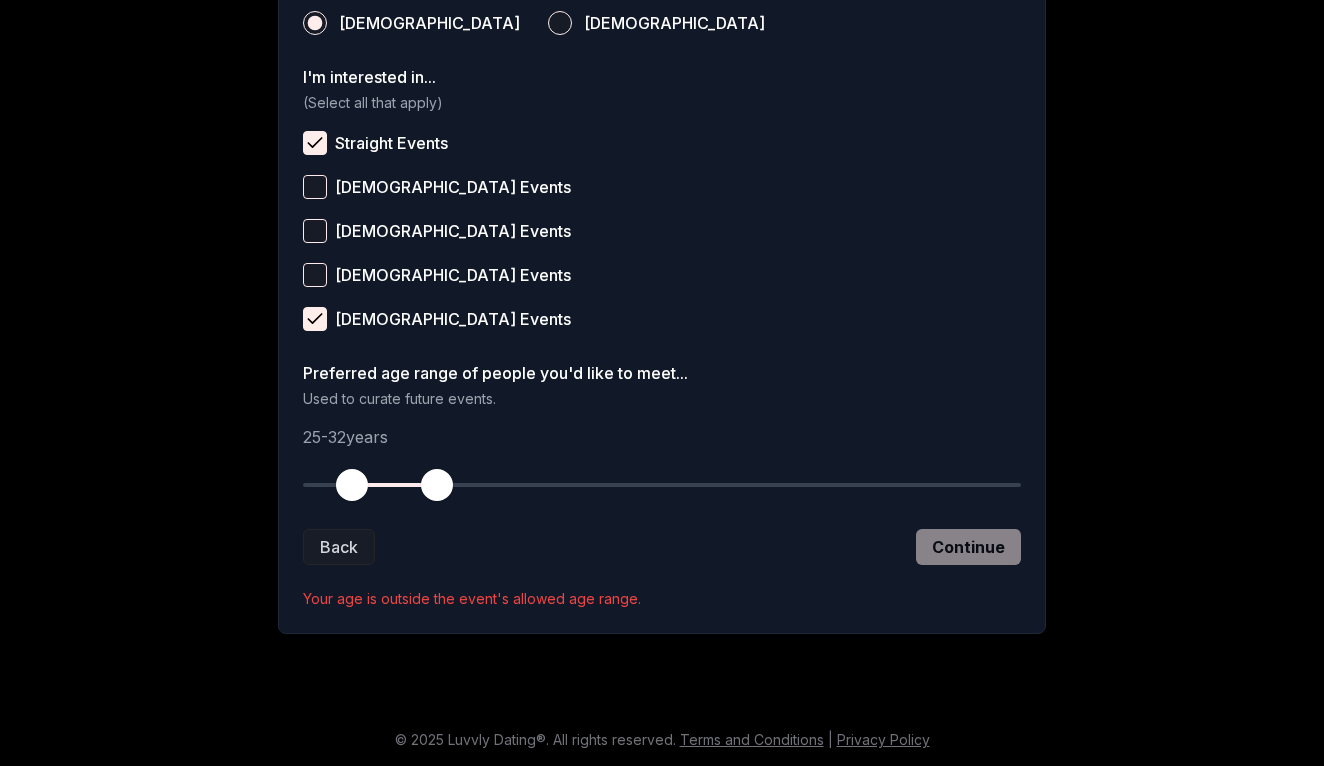 click on "[DEMOGRAPHIC_DATA] Events" at bounding box center [453, 319] 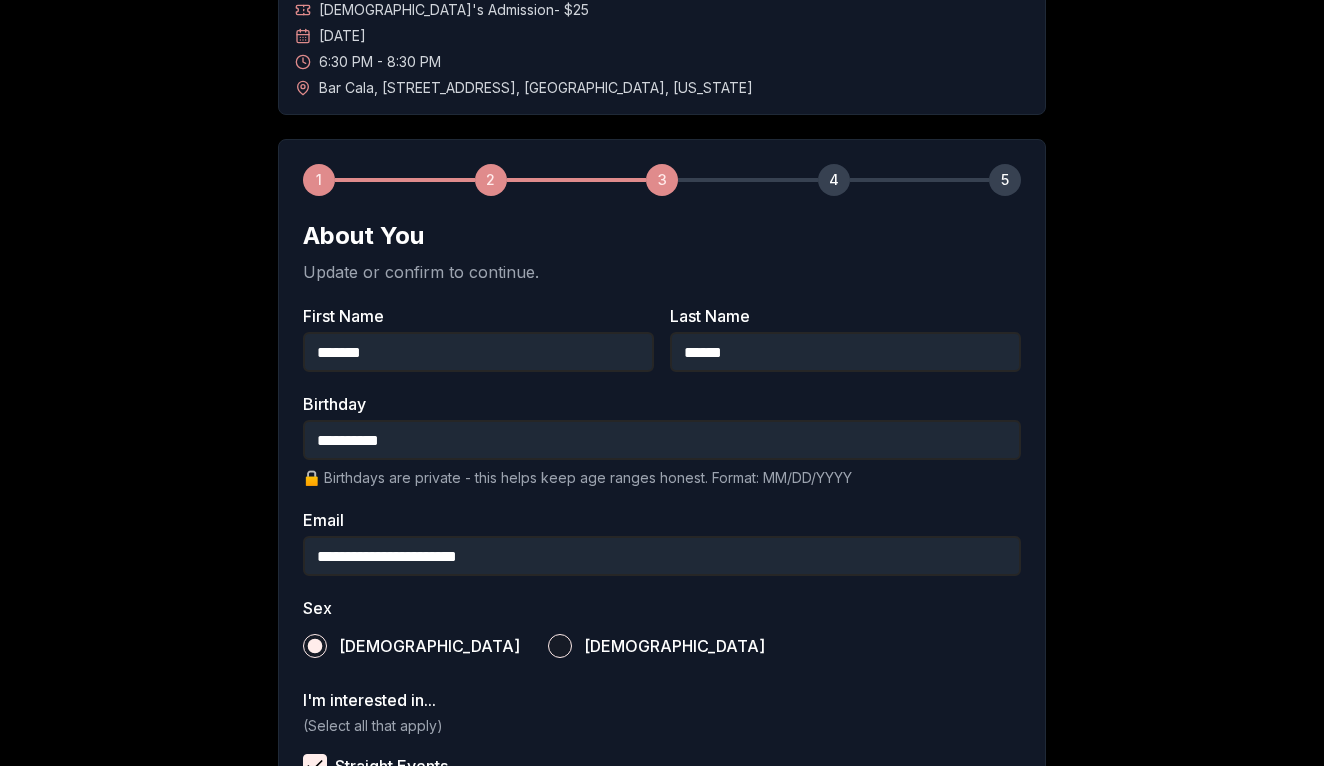 scroll, scrollTop: 154, scrollLeft: 0, axis: vertical 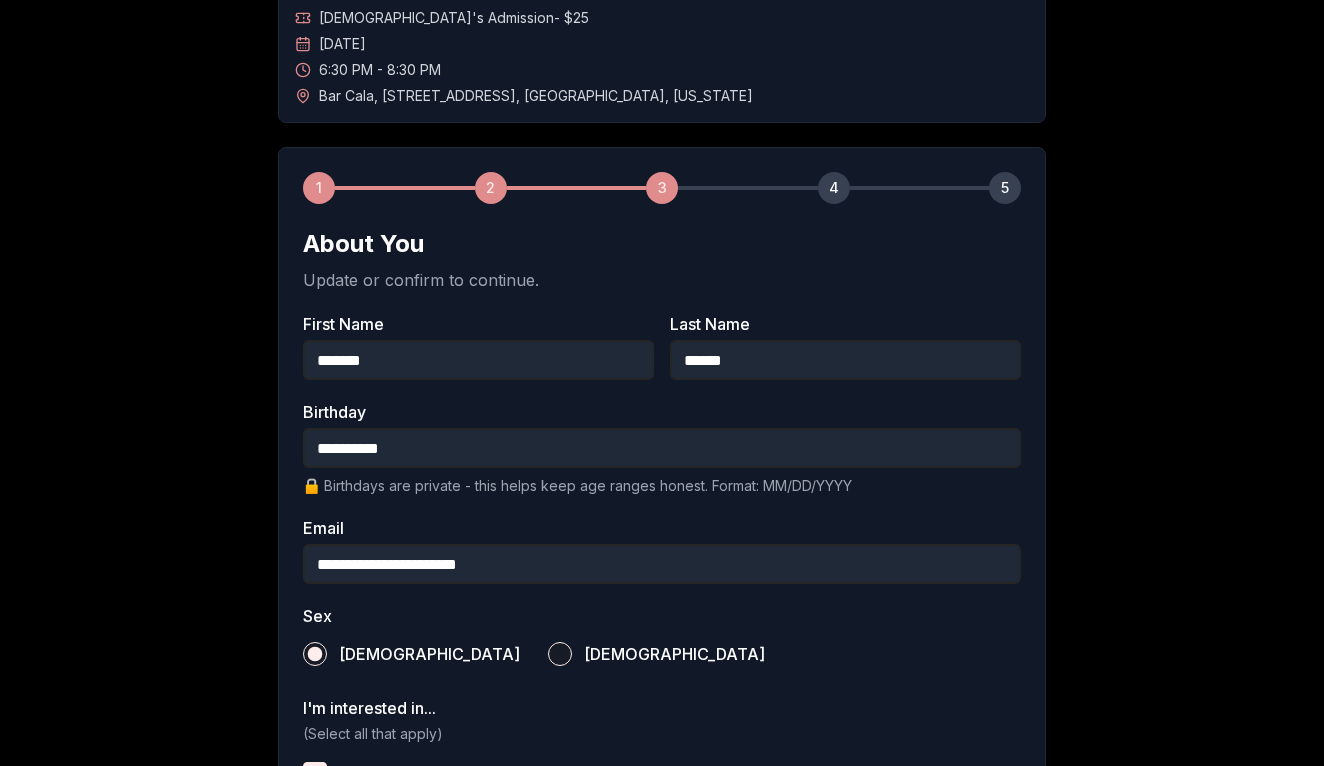 drag, startPoint x: 433, startPoint y: 445, endPoint x: 228, endPoint y: 445, distance: 205 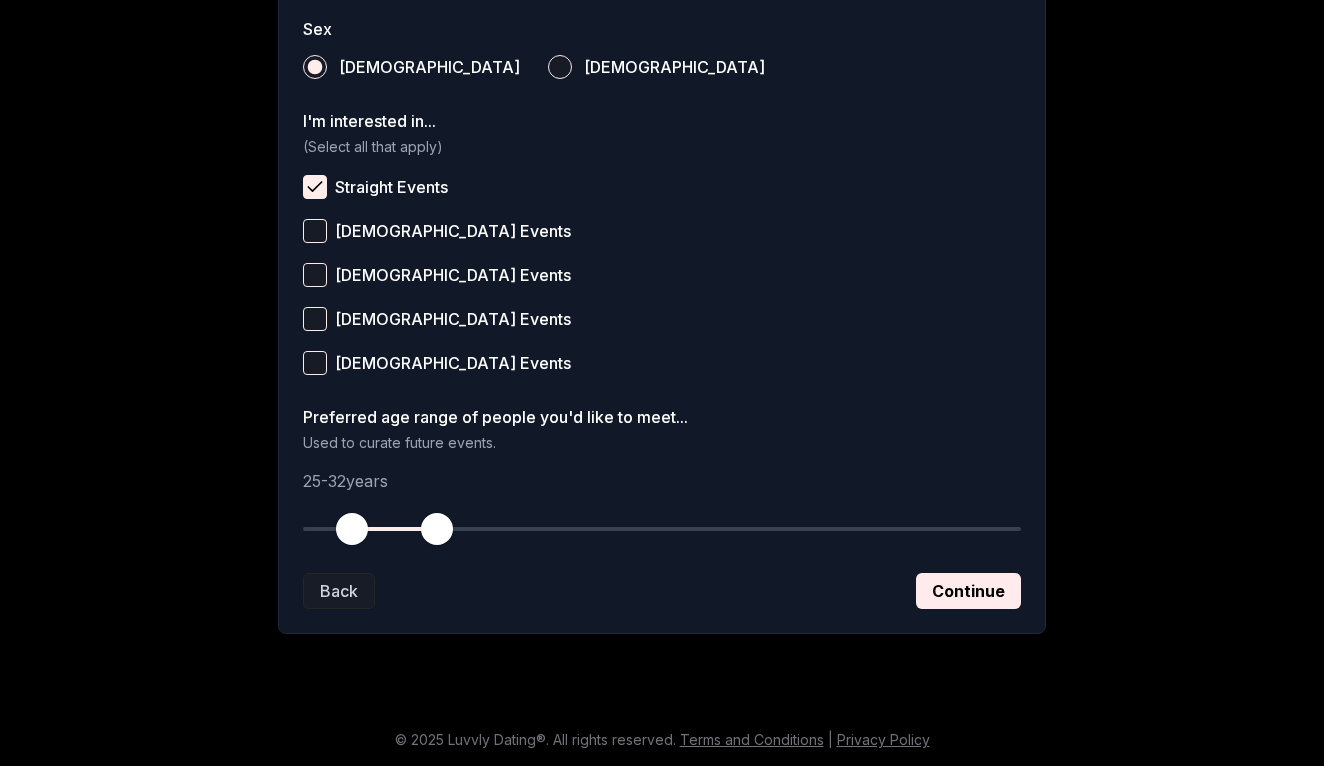 scroll, scrollTop: 741, scrollLeft: 0, axis: vertical 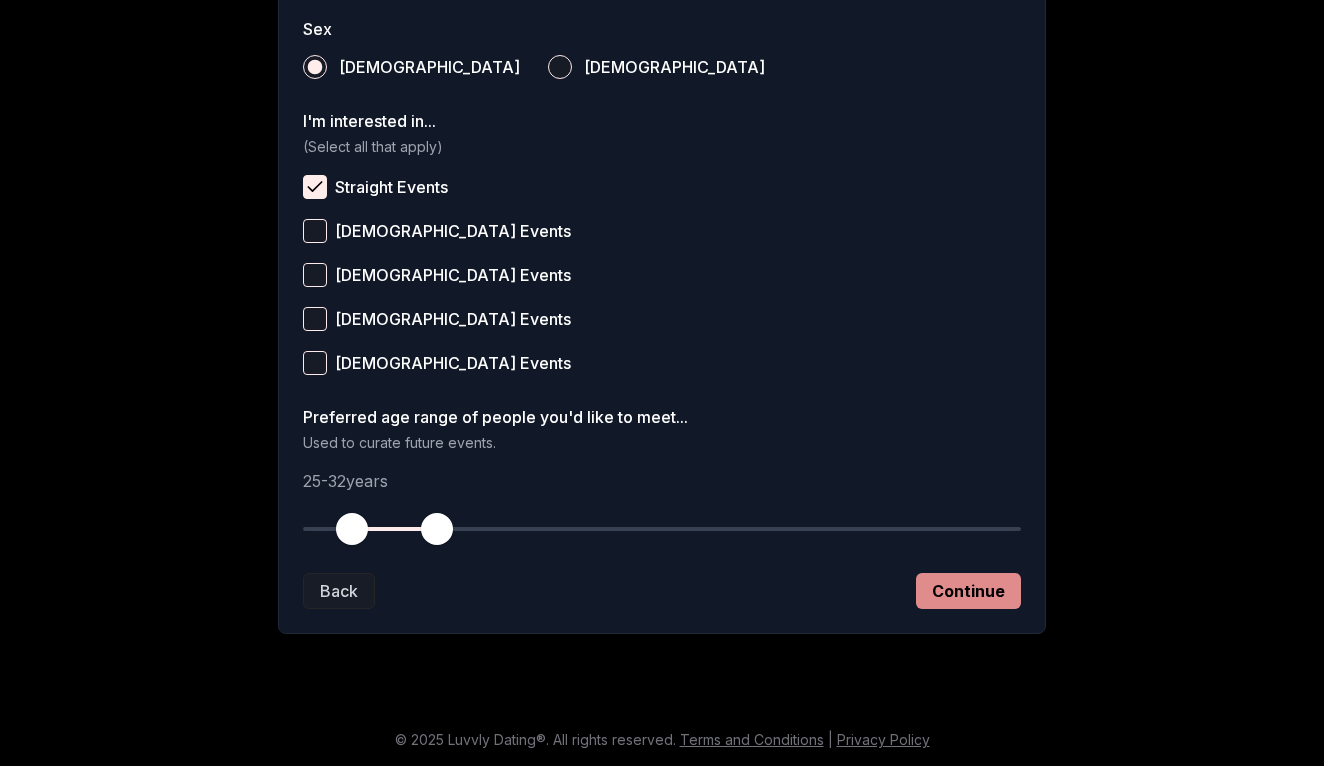 click on "Continue" at bounding box center [968, 591] 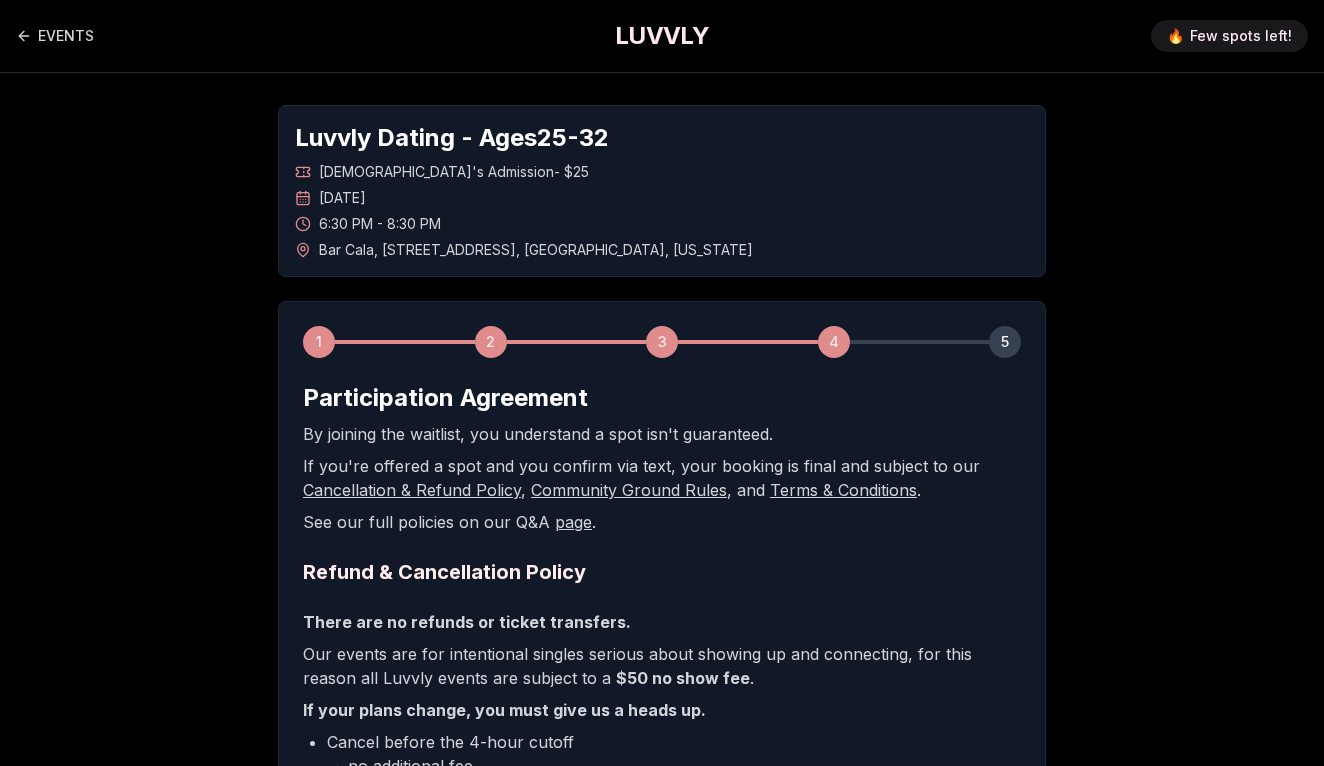 scroll, scrollTop: 449, scrollLeft: 0, axis: vertical 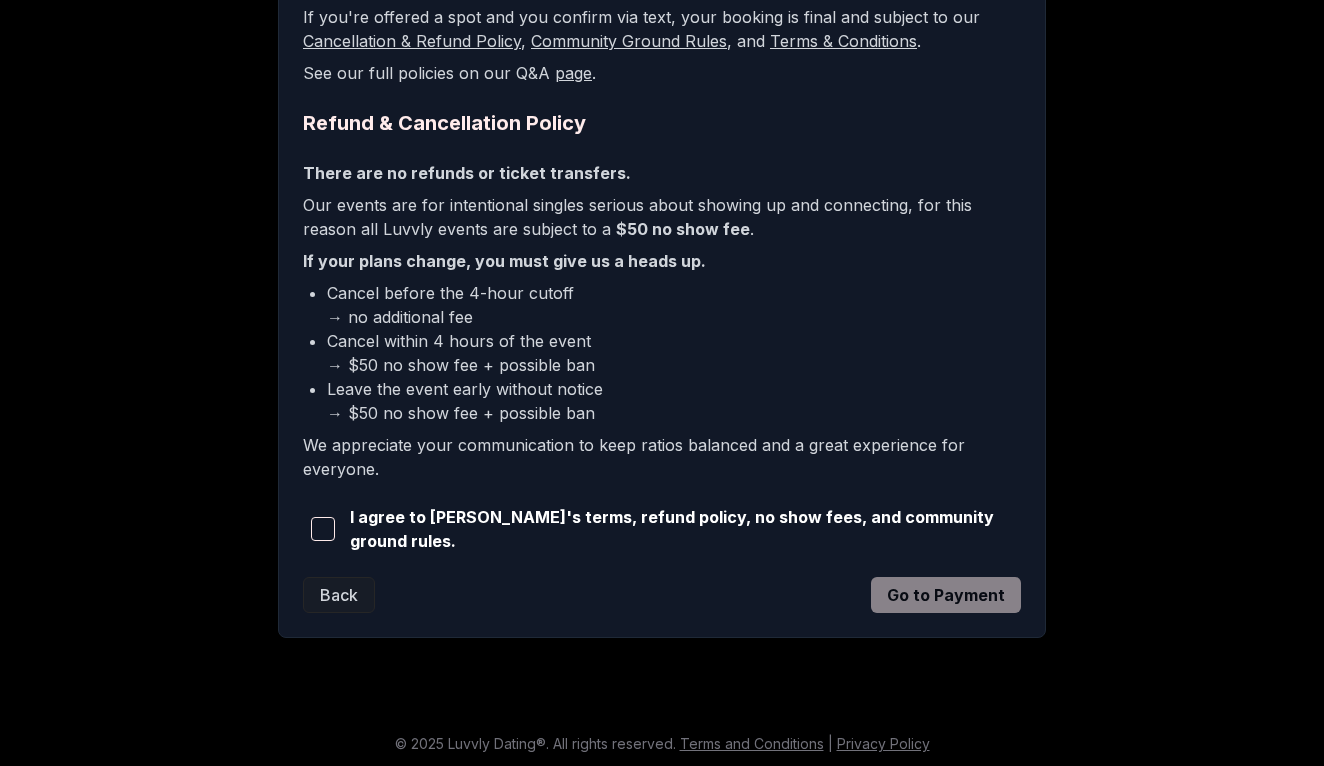 click at bounding box center (323, 529) 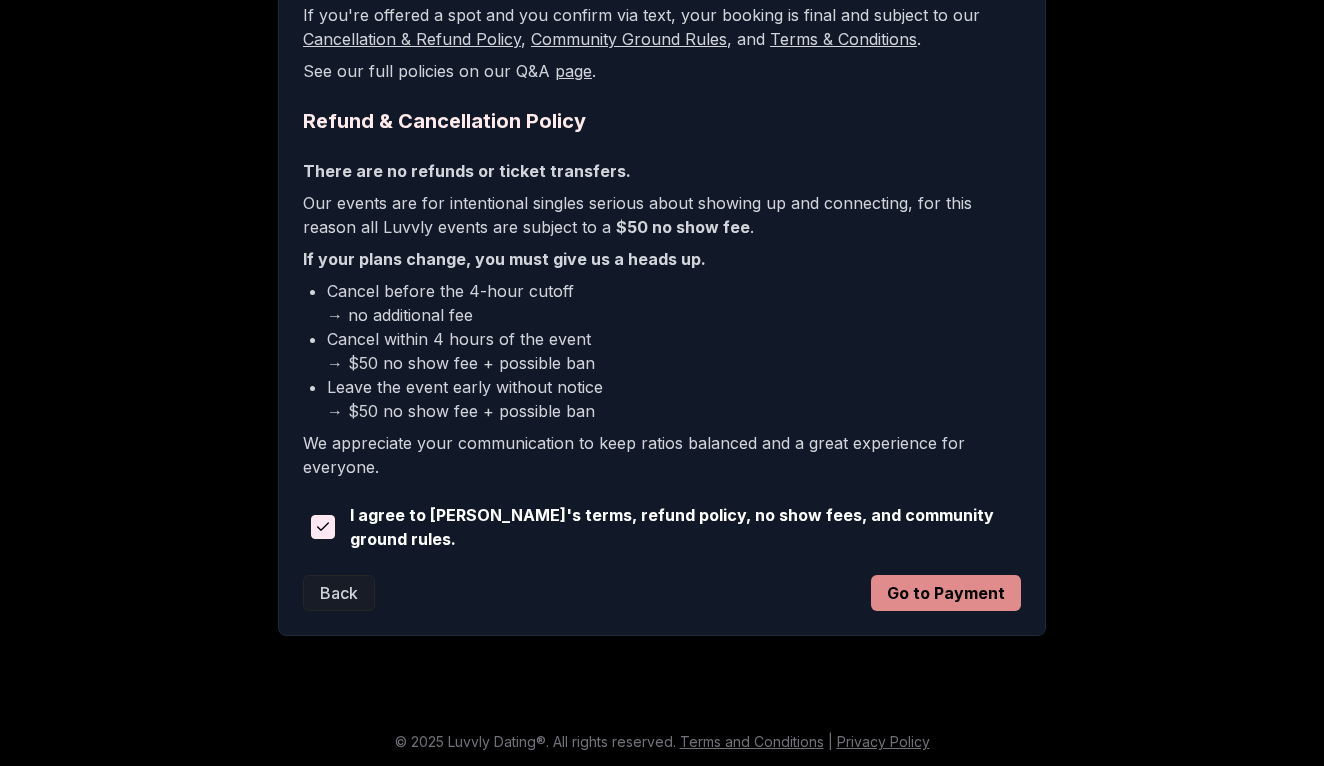 scroll, scrollTop: 449, scrollLeft: 0, axis: vertical 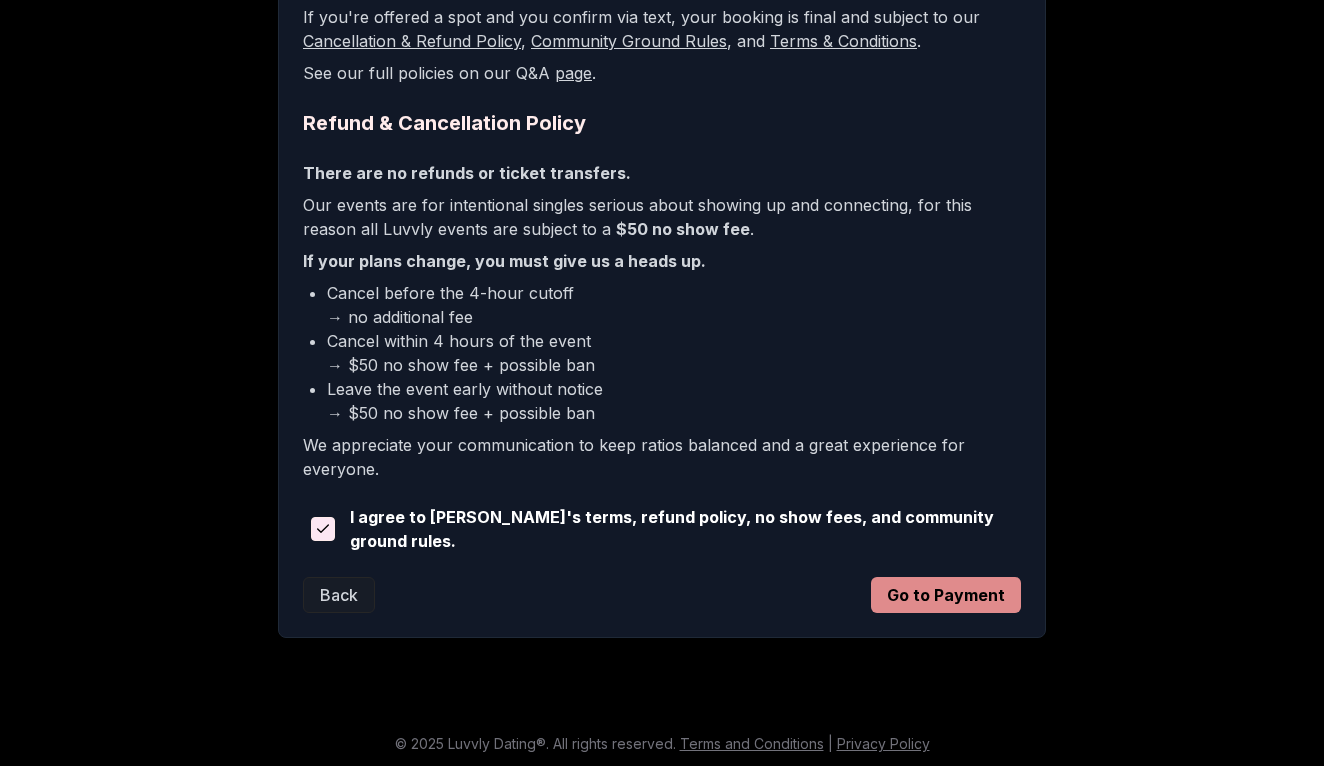 click on "Go to Payment" at bounding box center [946, 595] 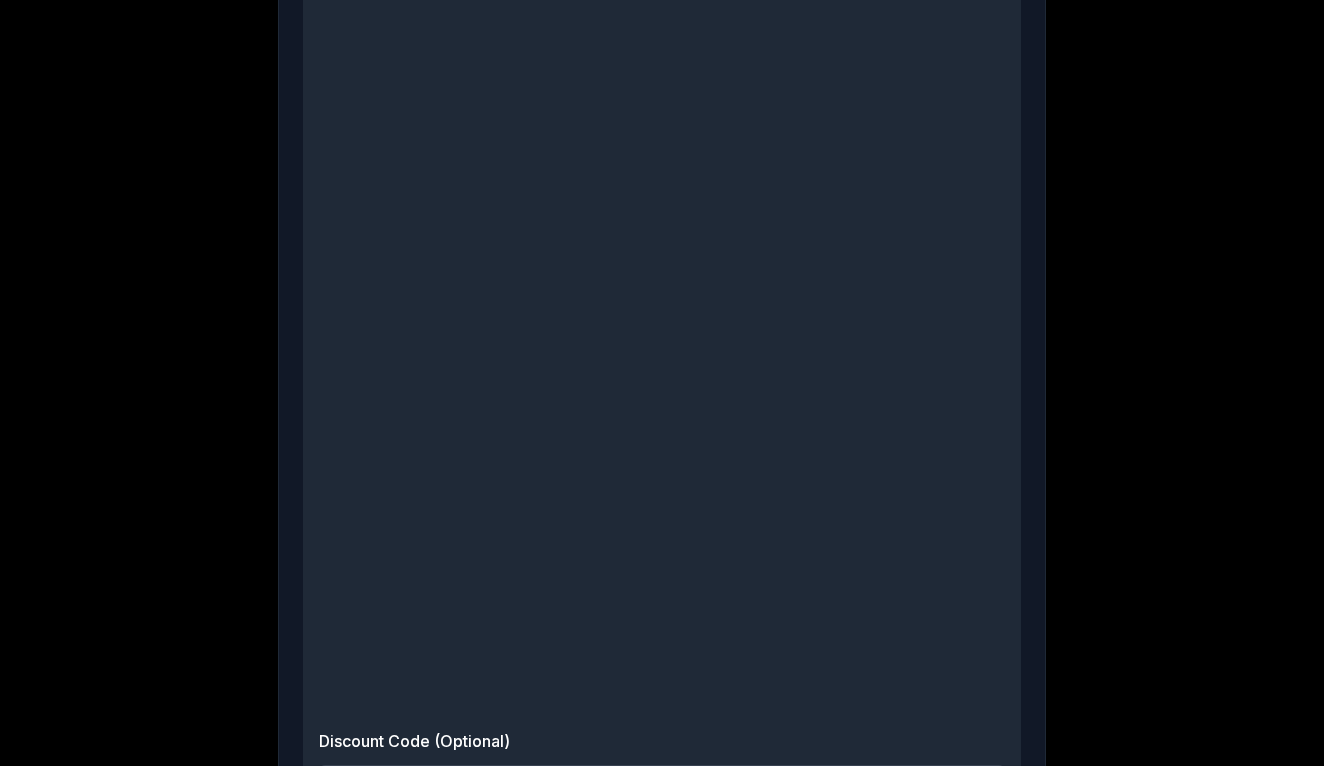 scroll, scrollTop: 515, scrollLeft: 0, axis: vertical 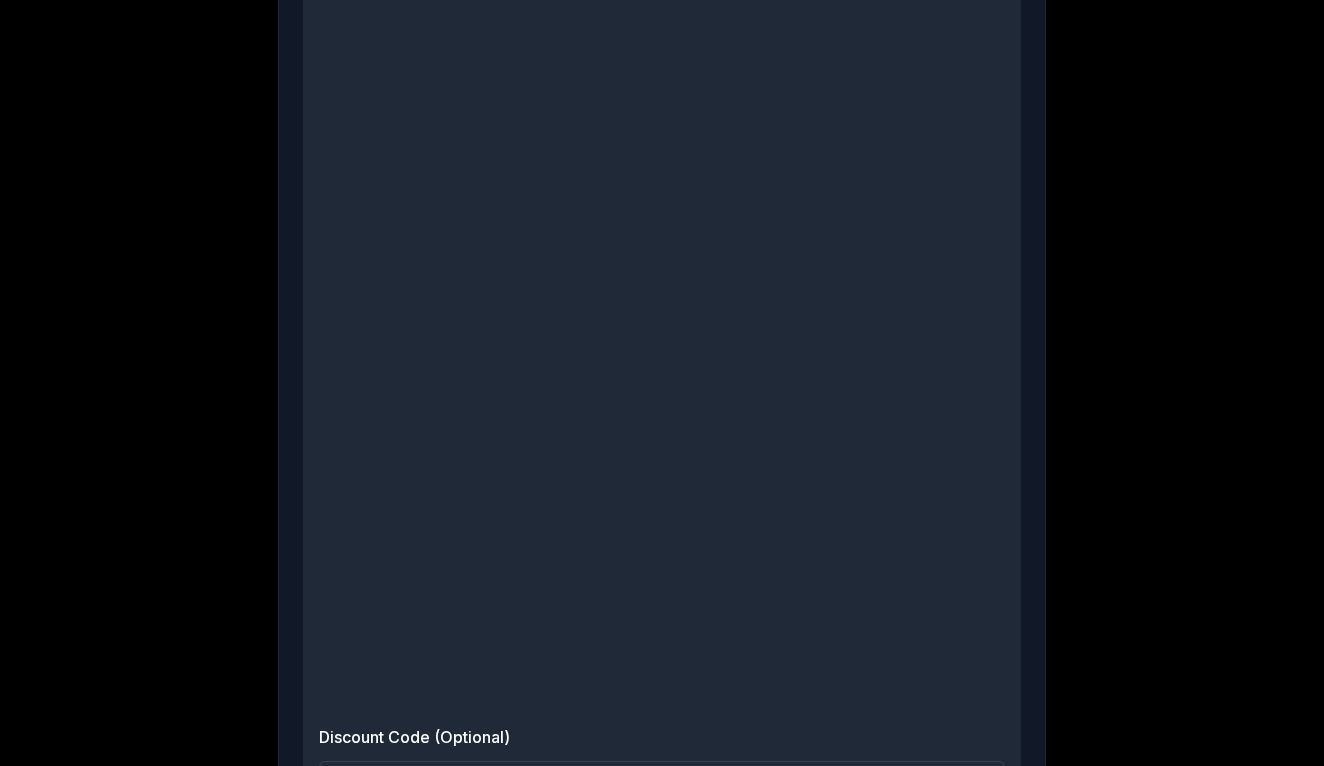 click on "Luvvly Dating - Ages  [DEMOGRAPHIC_DATA] [DEMOGRAPHIC_DATA]'s Admission  - $25 [DATE] 6:30 PM - 8:30 PM [GEOGRAPHIC_DATA][STREET_ADDRESS][US_STATE] 2 3 4 5 Save Your Payment Method We'll securely save your card so if a spot opens, you can claim it instantly with a quick reply (they go quick!). You won't be charged unless you confirm your spot via text. Discount Code (Optional) Apply Price Preview Ticket Price $25.00 Discount - When you claim your spot you'll pay $ 25.00 excl. tax Back Save Card" at bounding box center (662, 374) 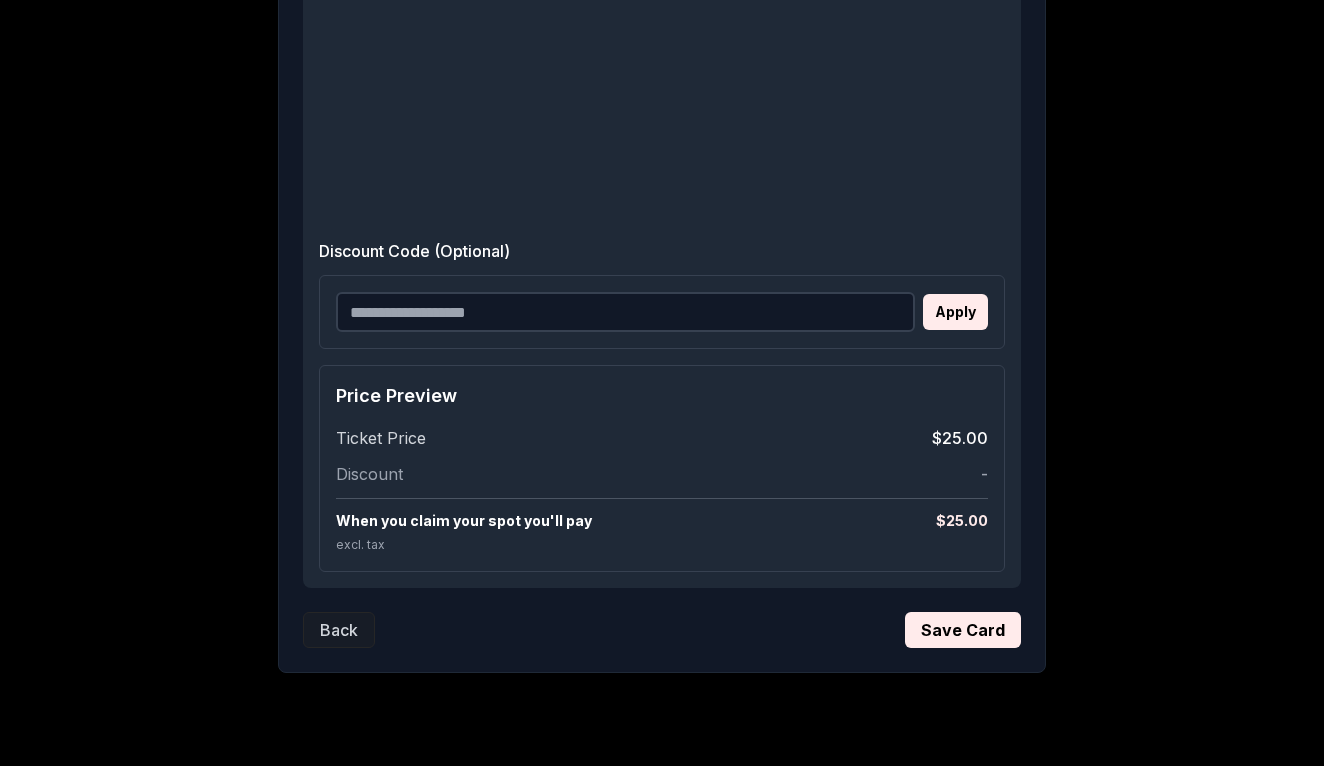 scroll, scrollTop: 1005, scrollLeft: 0, axis: vertical 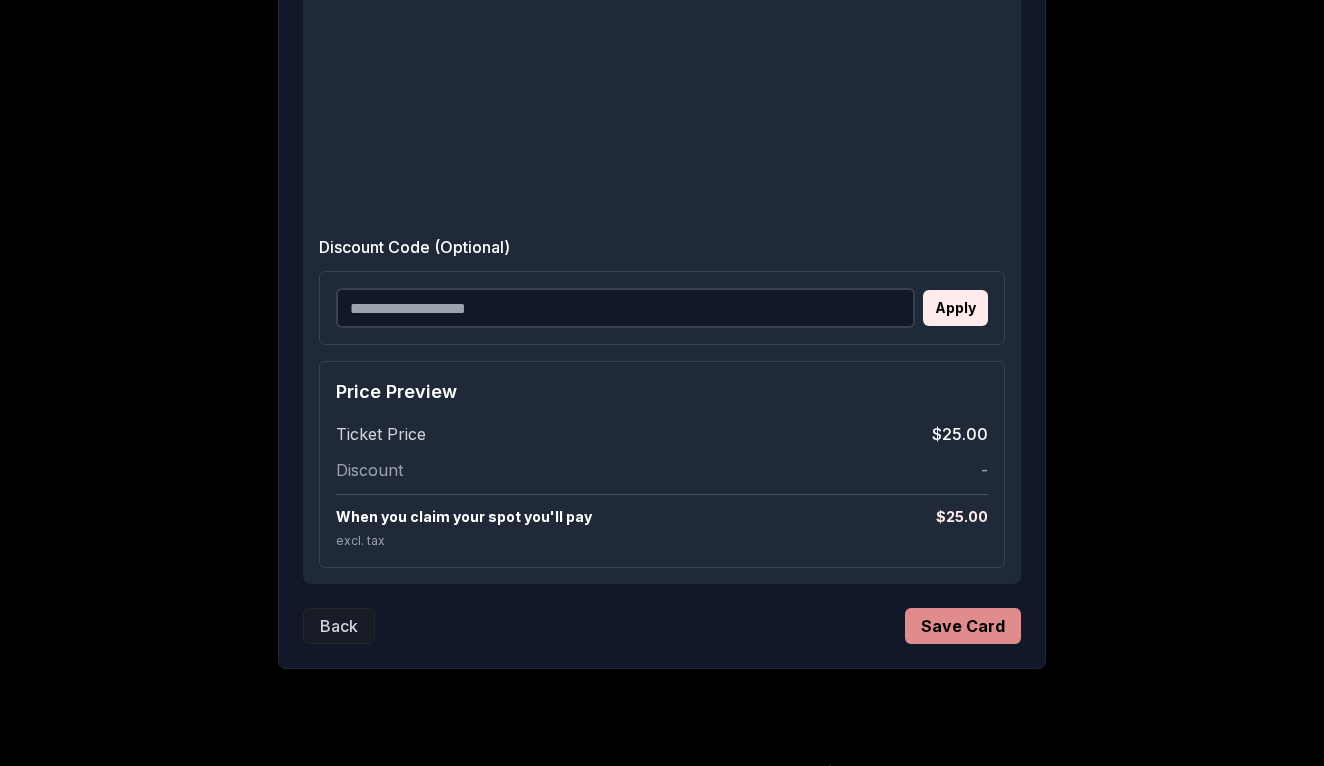 click on "Save Card" at bounding box center [963, 626] 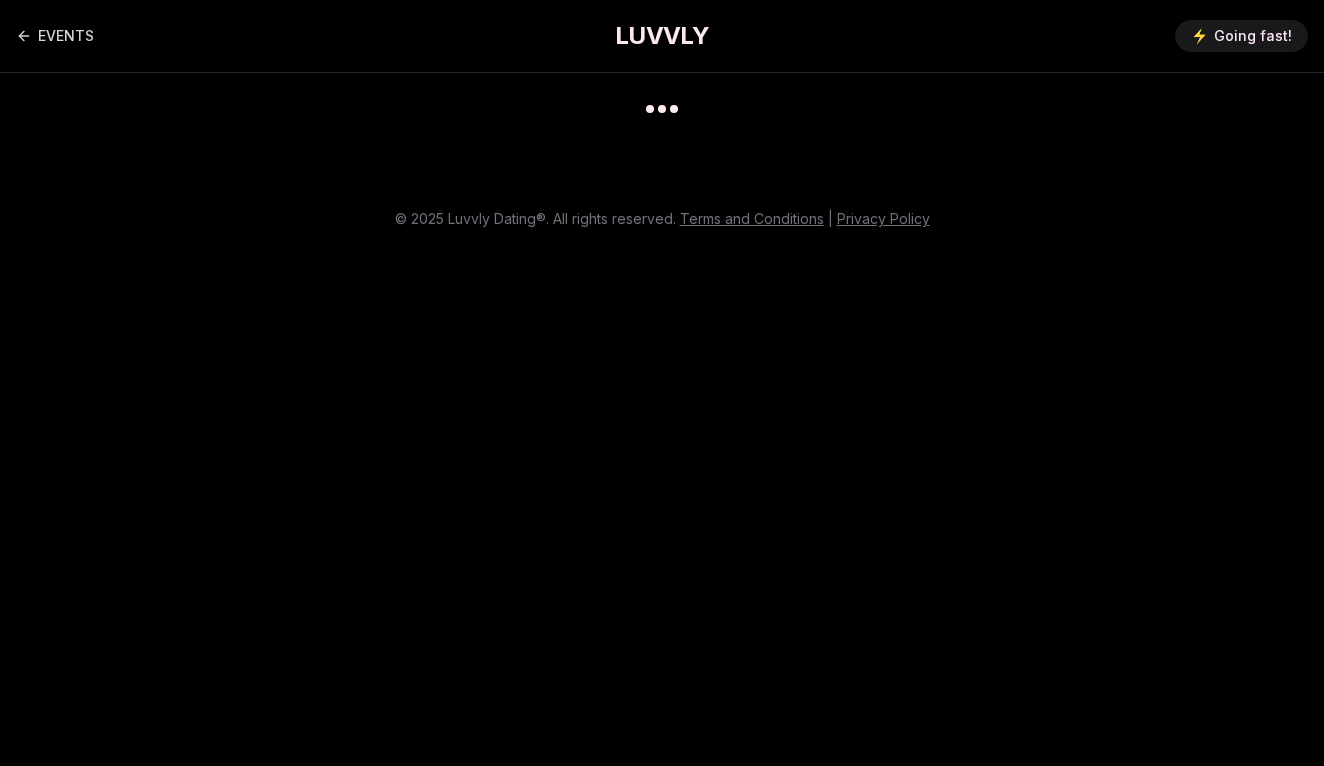 scroll, scrollTop: 16, scrollLeft: 0, axis: vertical 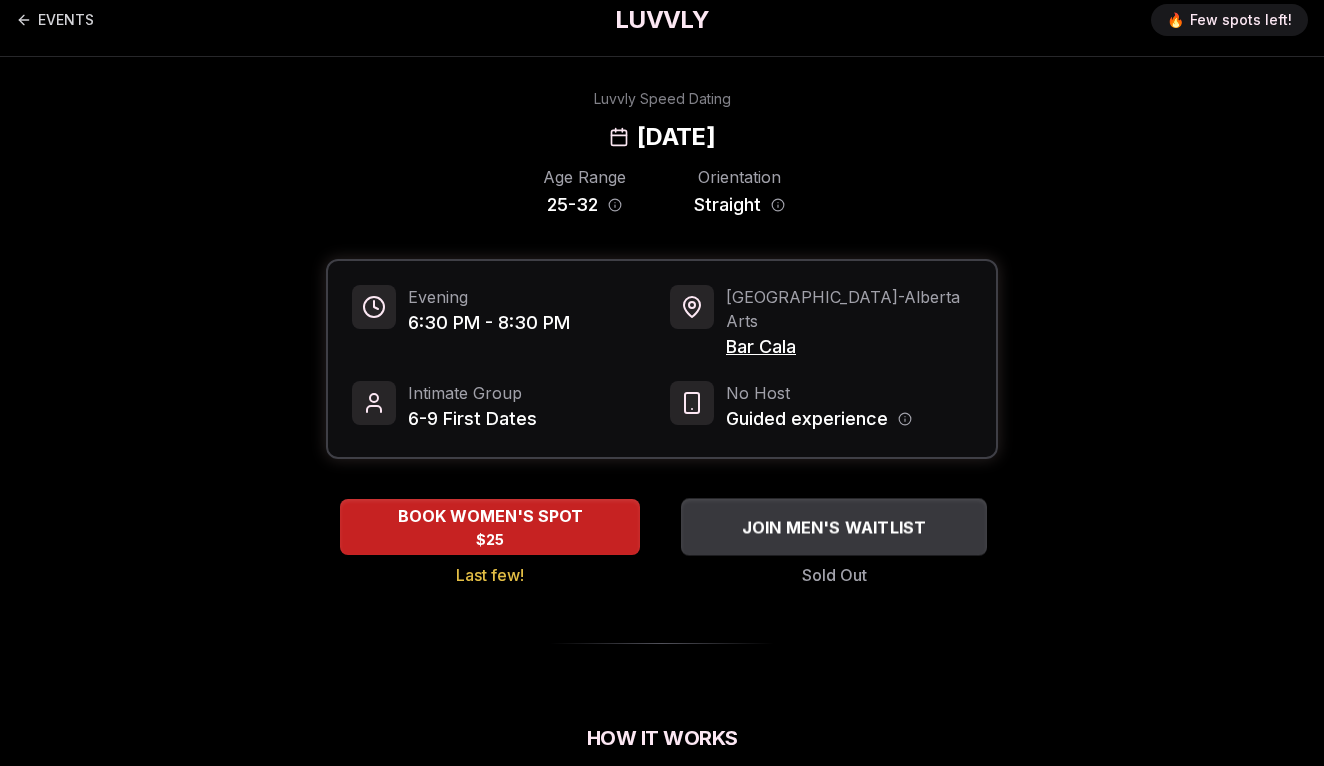 click on "JOIN MEN'S WAITLIST" at bounding box center (834, 527) 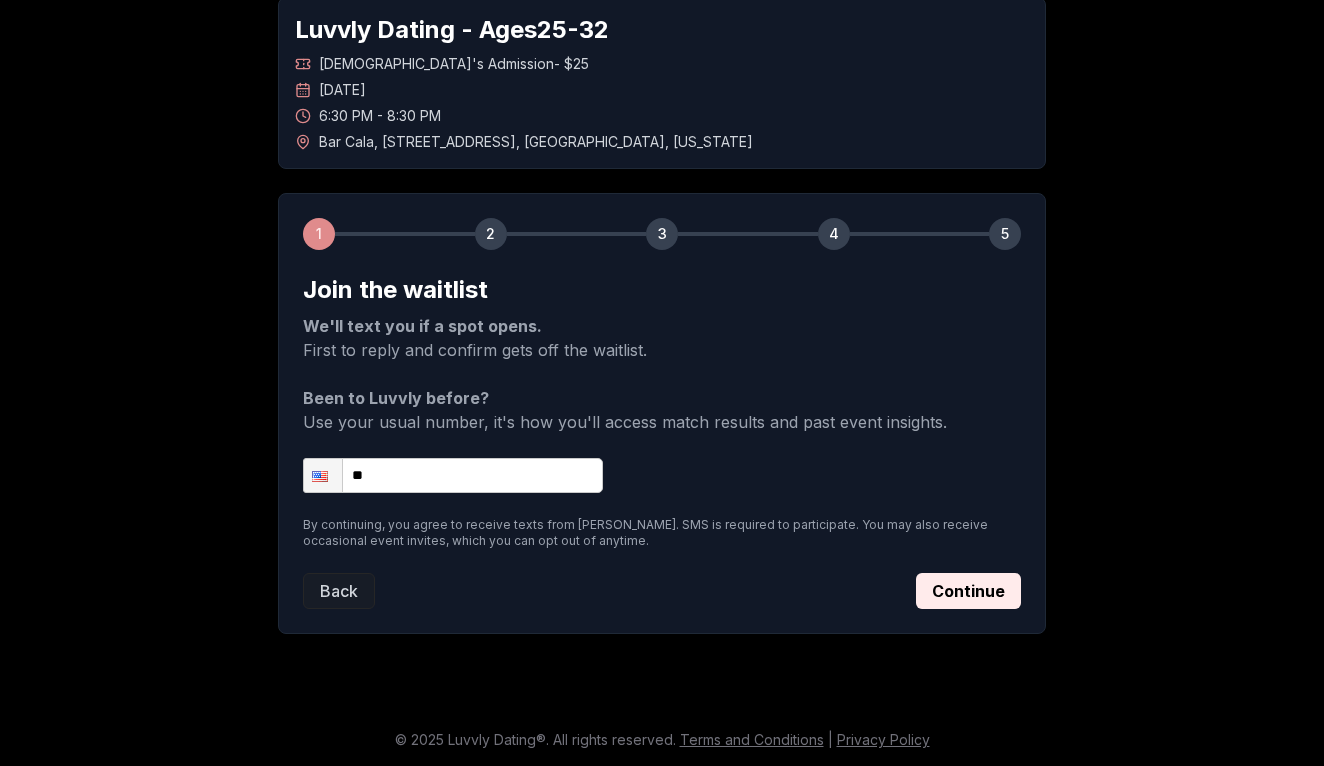 scroll, scrollTop: 108, scrollLeft: 0, axis: vertical 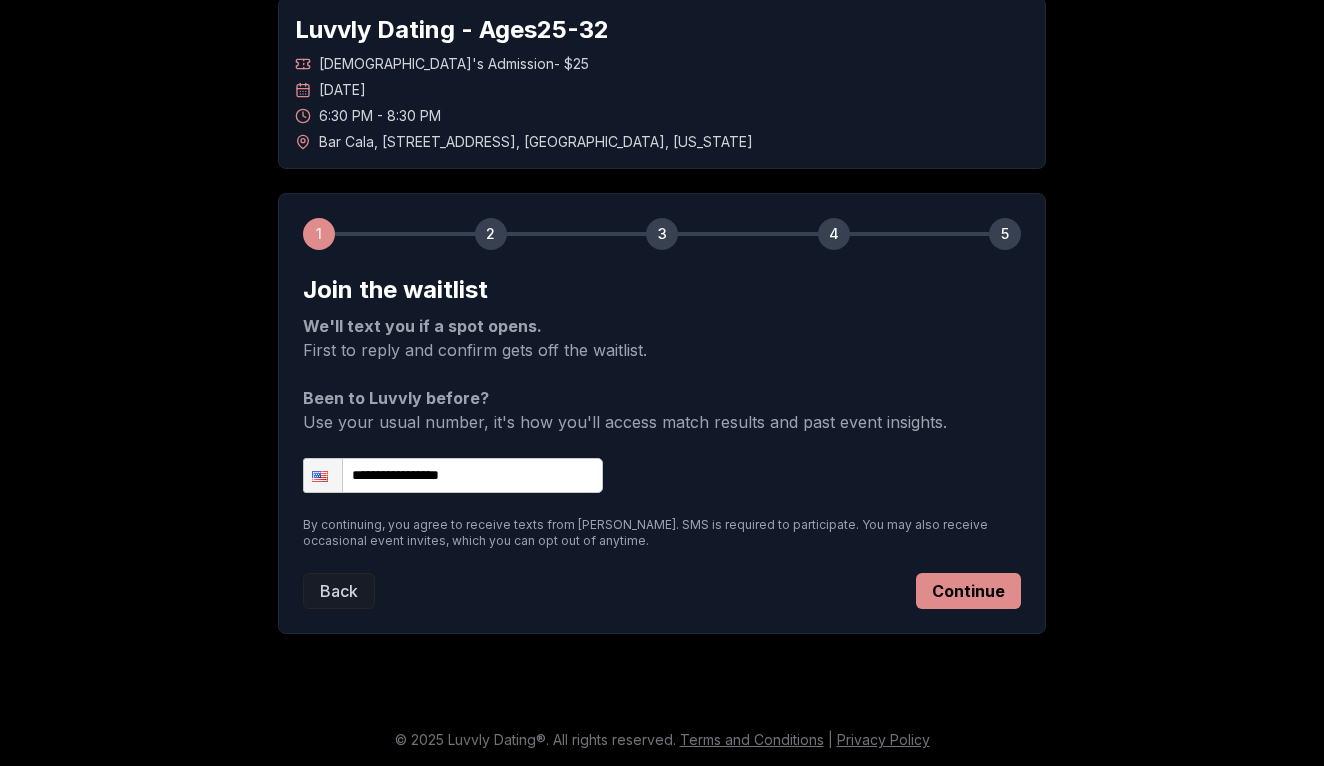 type on "**********" 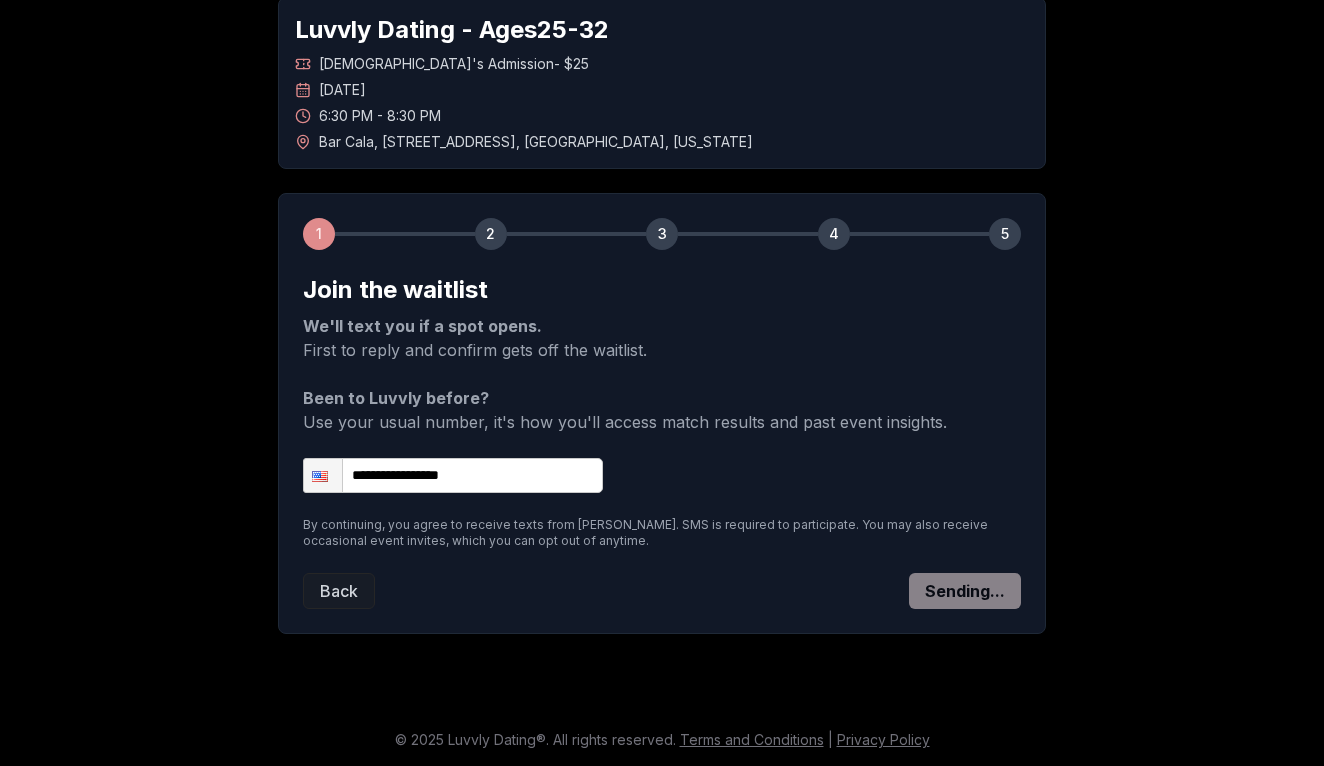 scroll, scrollTop: 45, scrollLeft: 0, axis: vertical 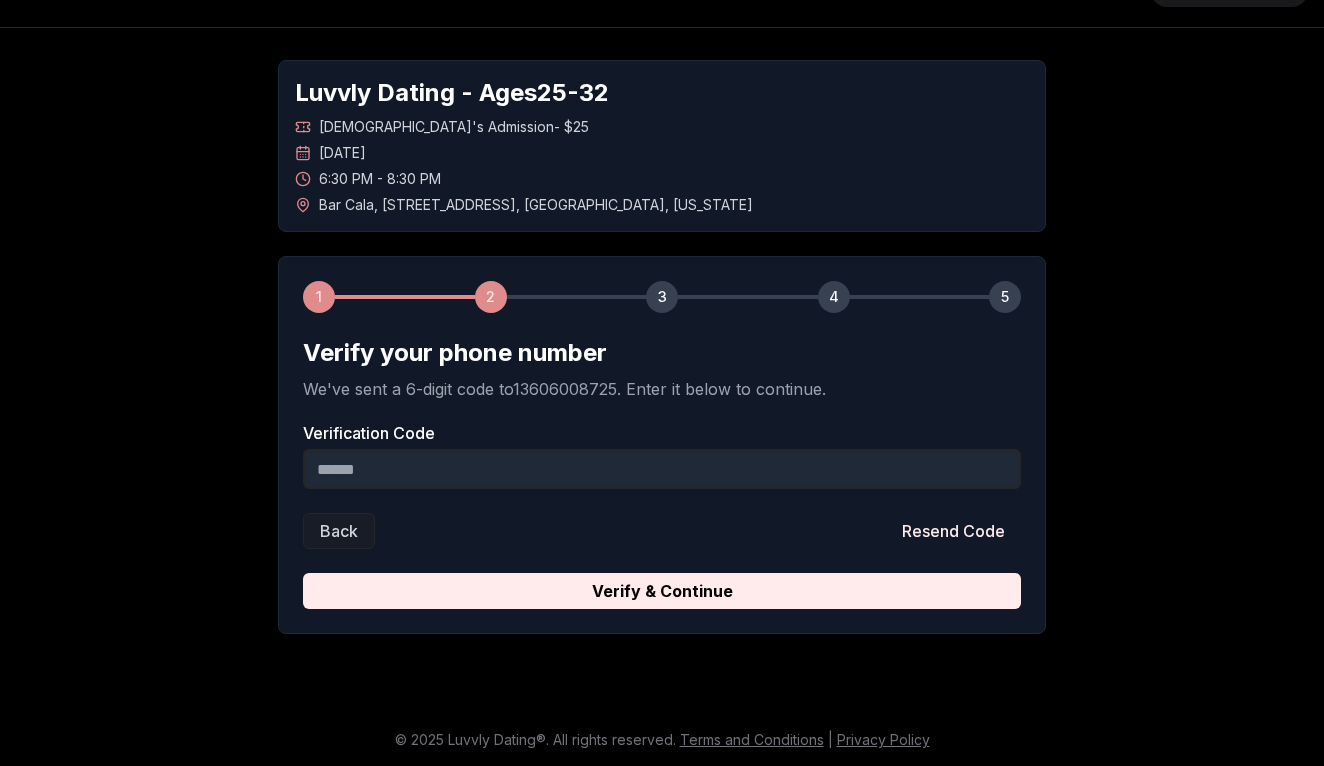 click on "Verification Code" at bounding box center [662, 469] 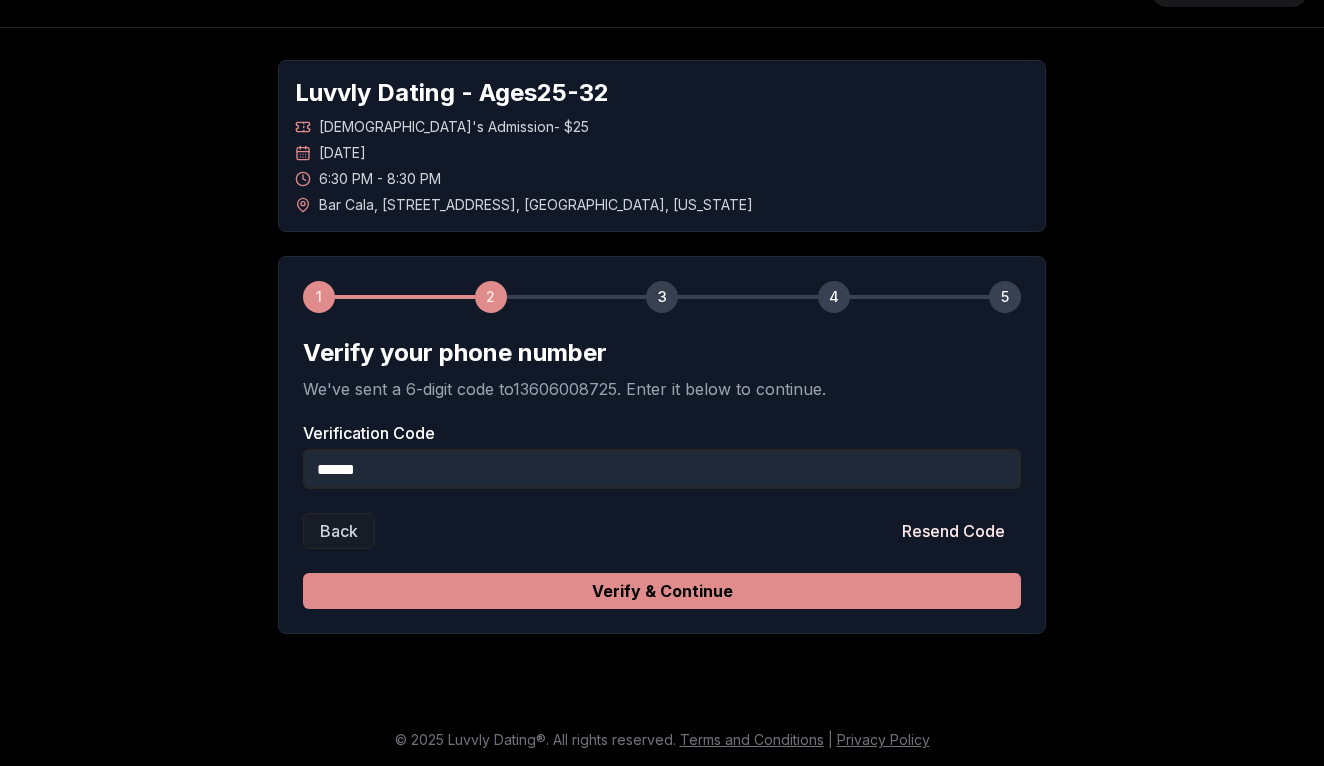 click on "Verify & Continue" at bounding box center [662, 591] 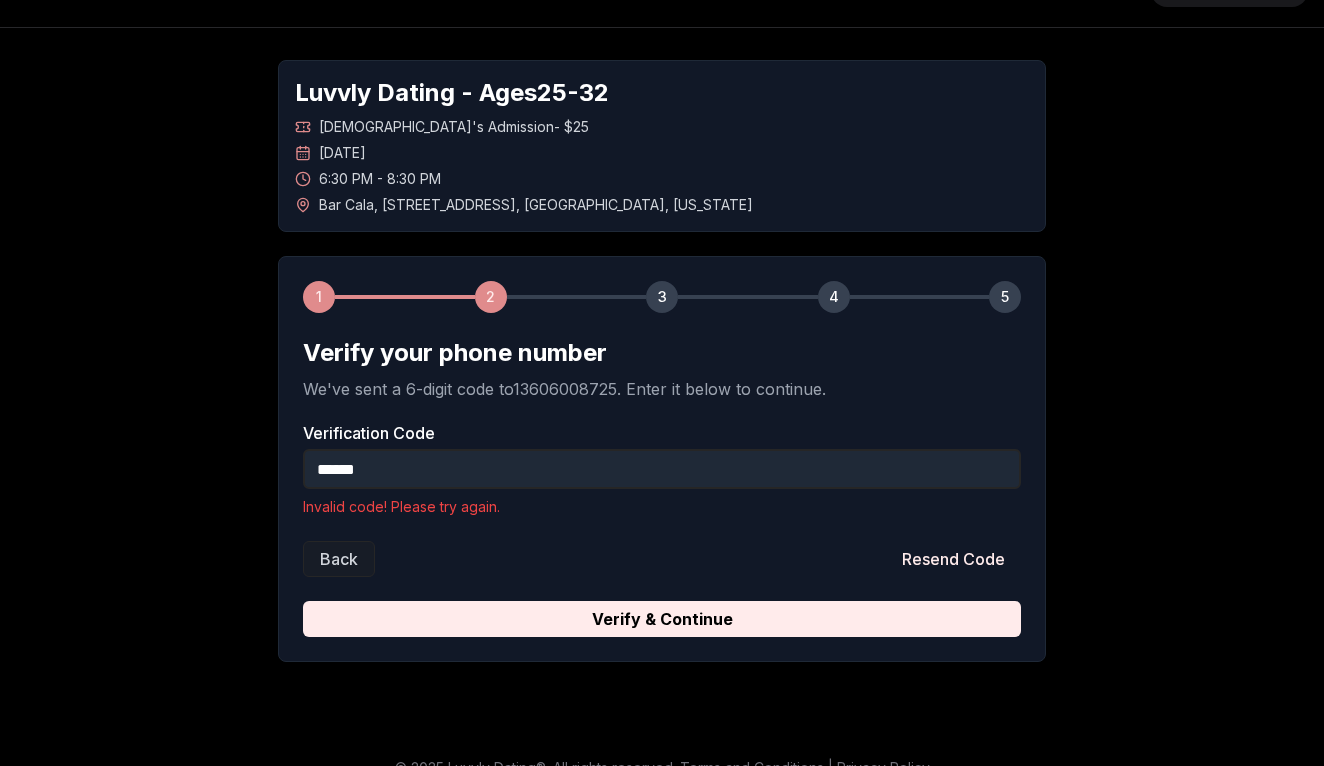 click on "******" at bounding box center (662, 469) 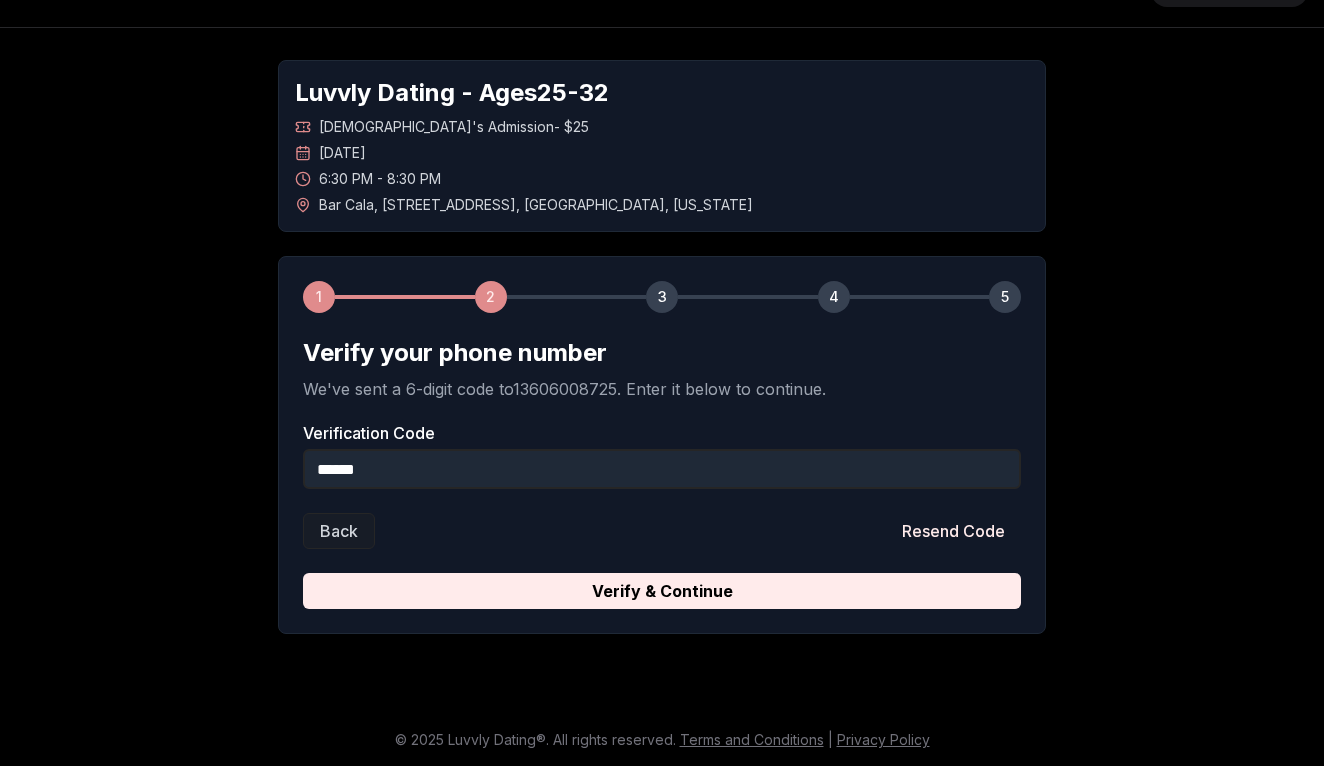 type on "******" 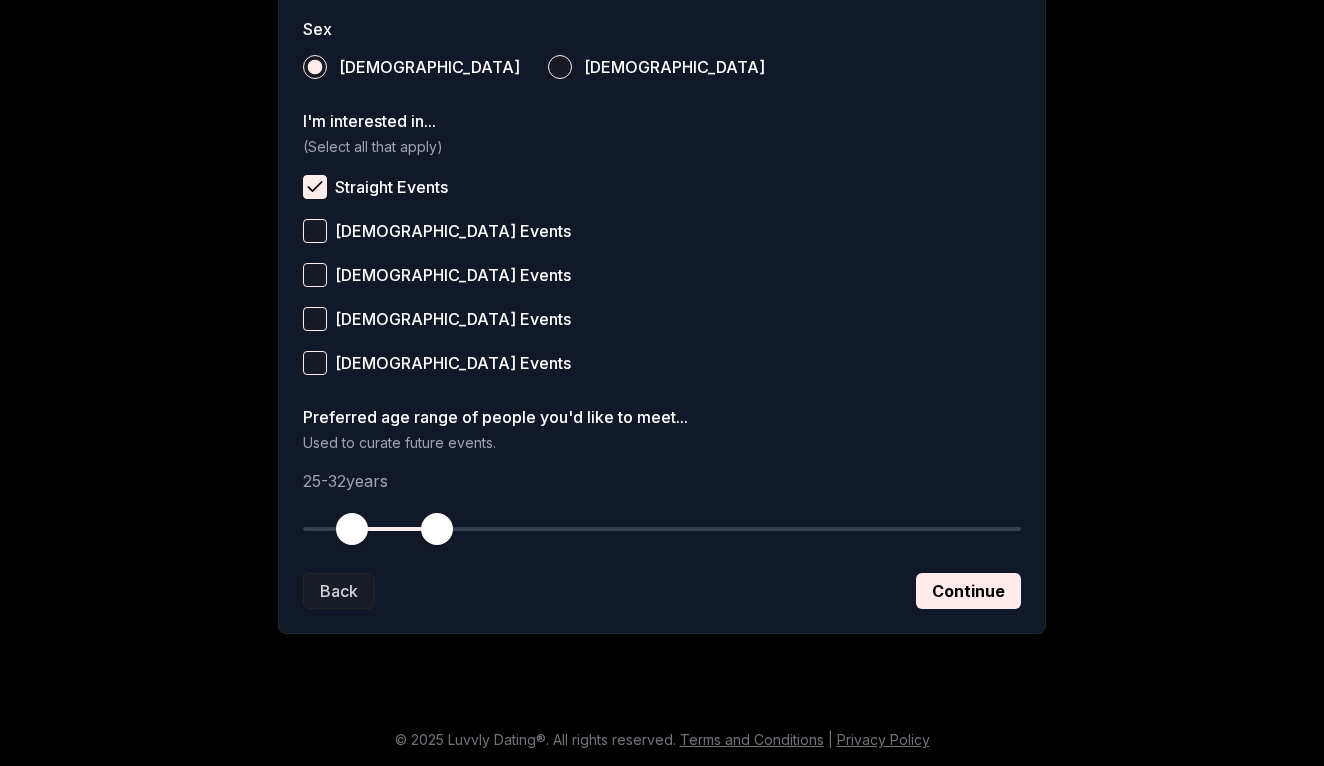scroll, scrollTop: 741, scrollLeft: 0, axis: vertical 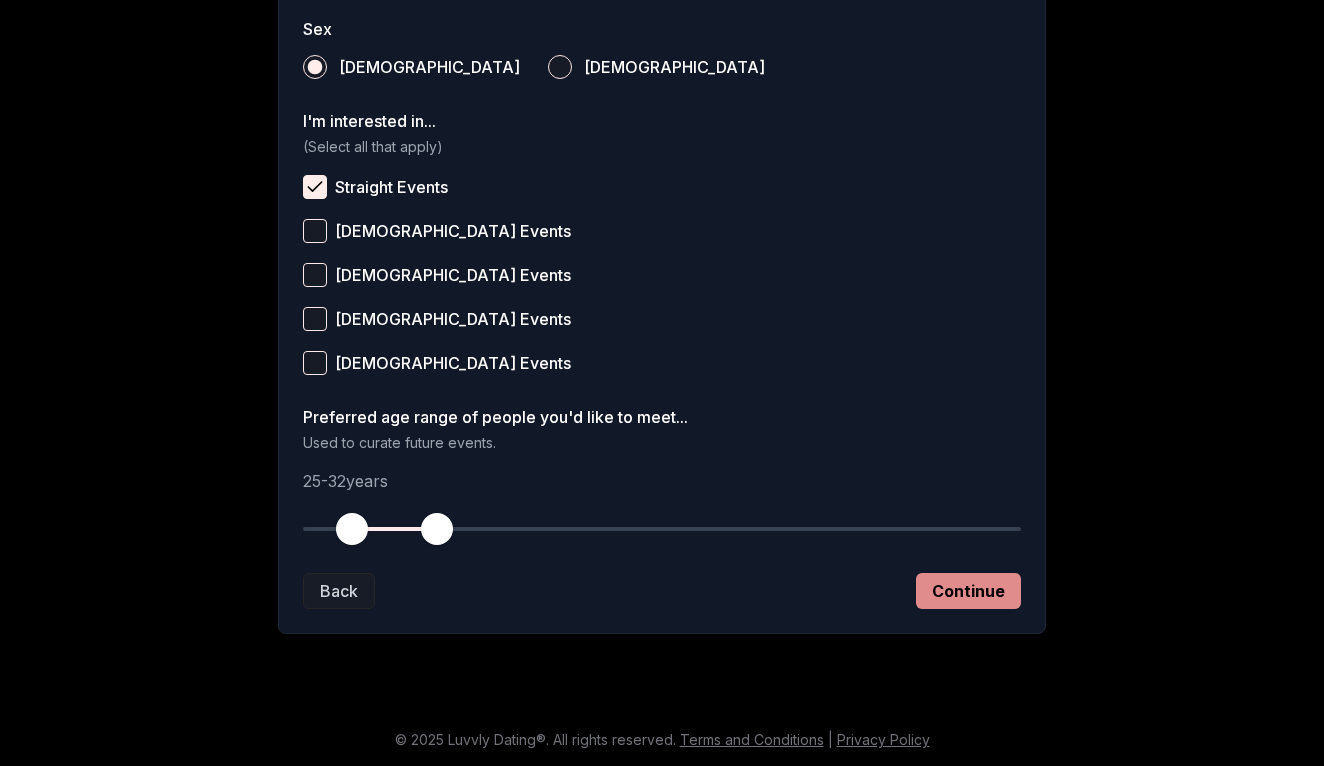 click on "Continue" at bounding box center [968, 591] 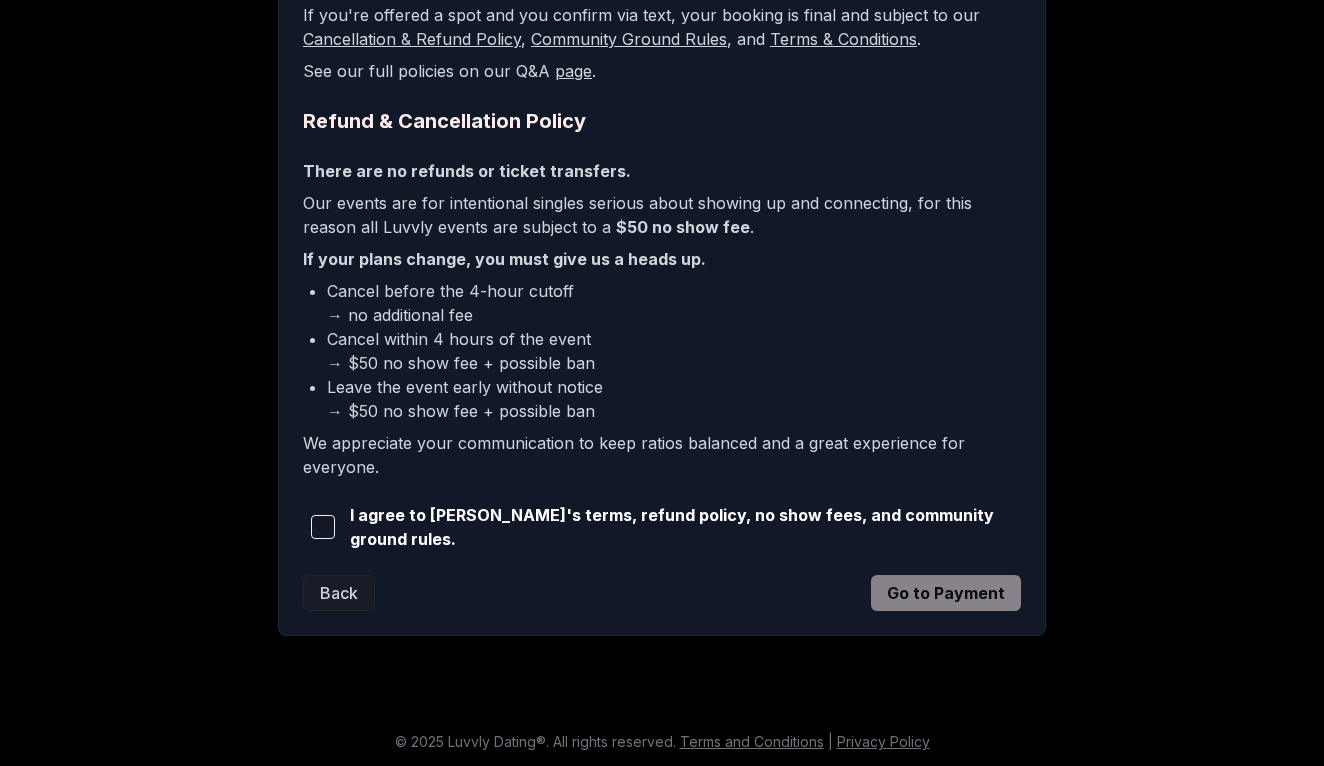 scroll, scrollTop: 449, scrollLeft: 0, axis: vertical 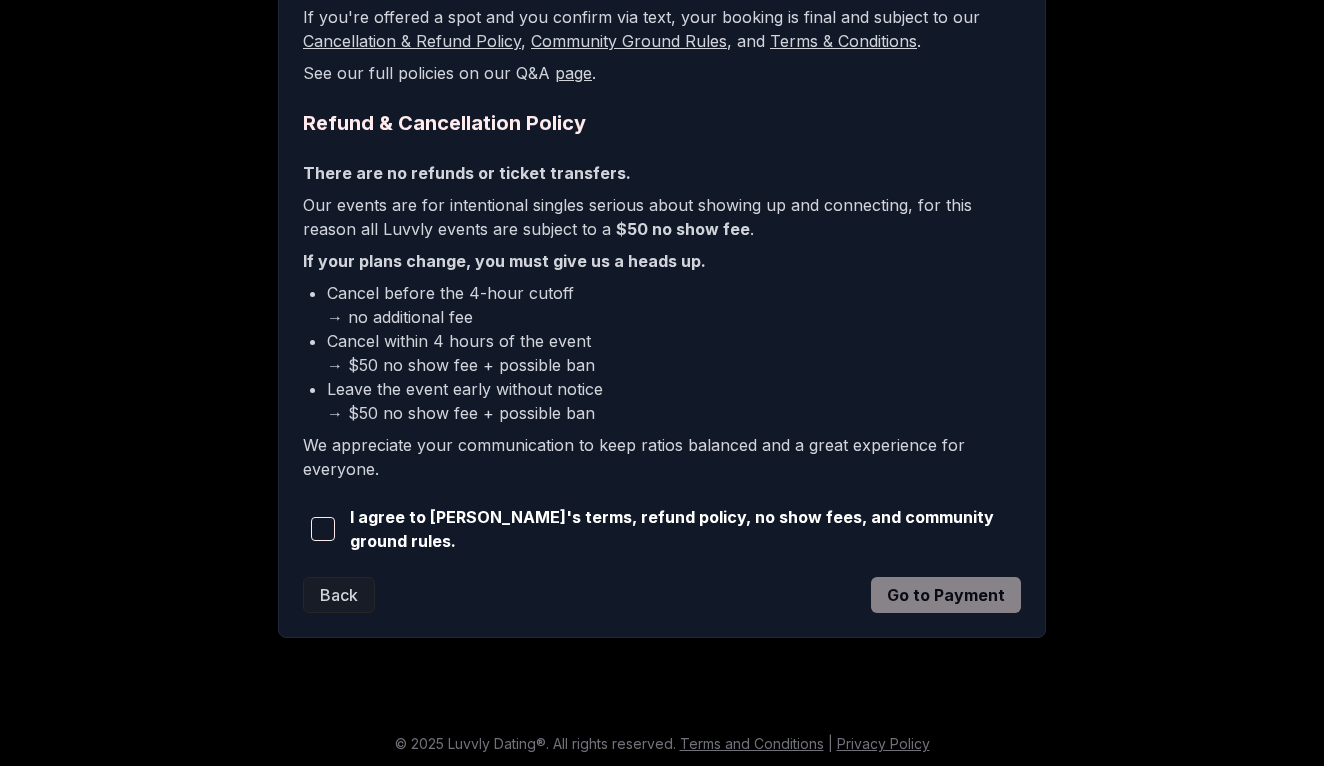 click at bounding box center [323, 529] 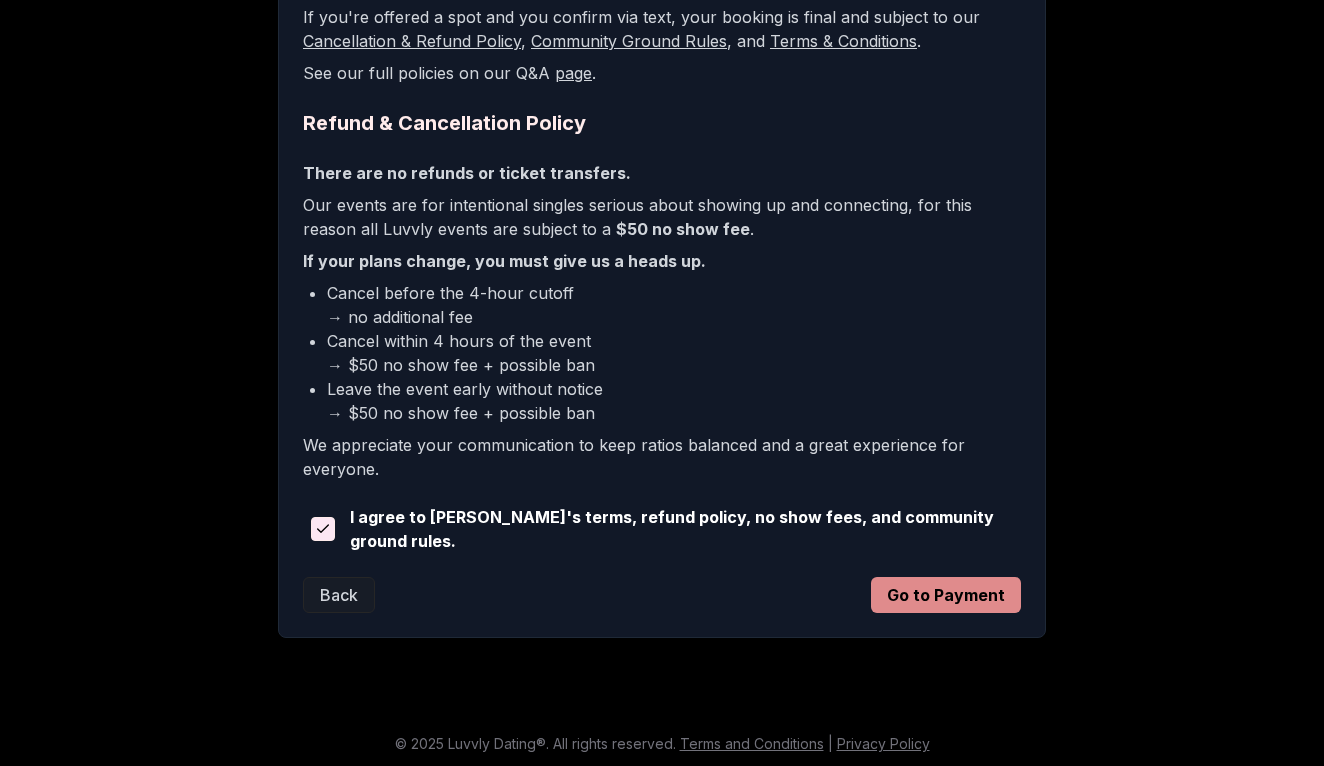 click on "Go to Payment" at bounding box center [946, 595] 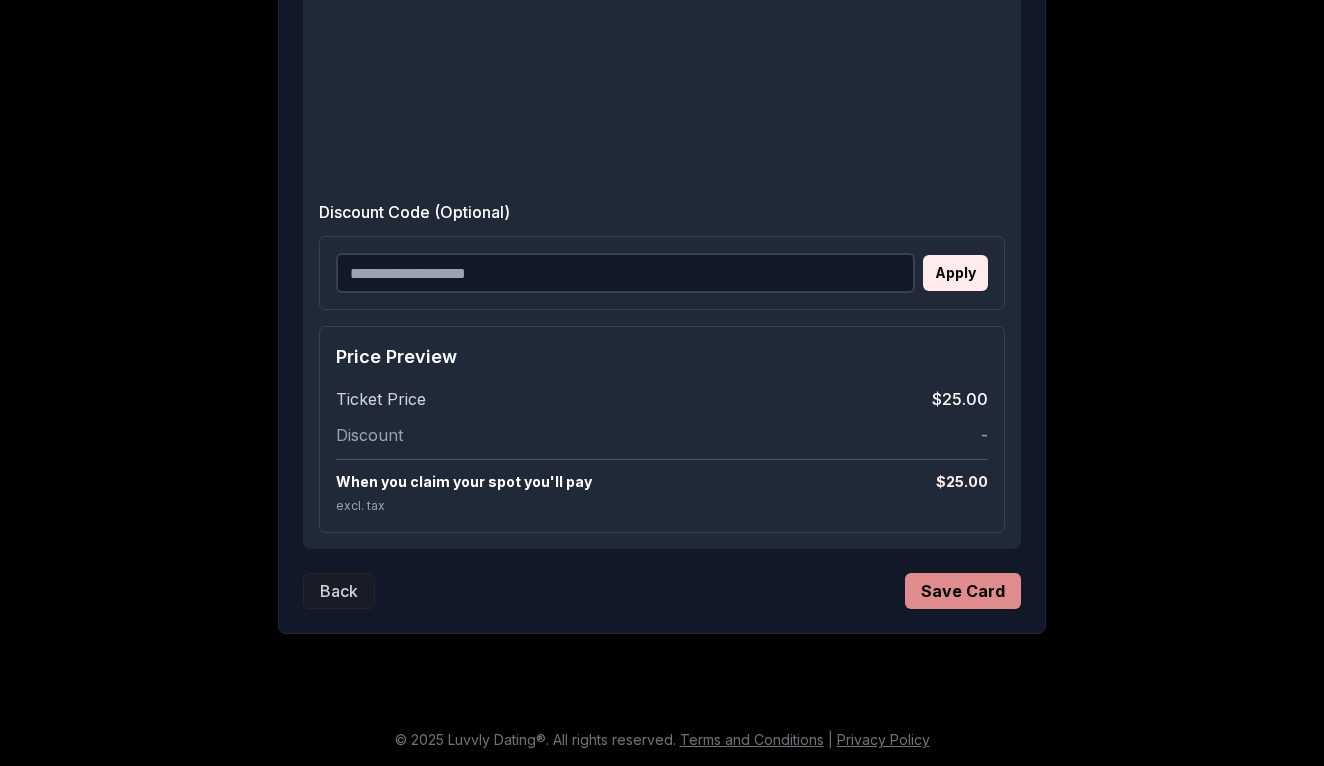 scroll, scrollTop: 511, scrollLeft: 0, axis: vertical 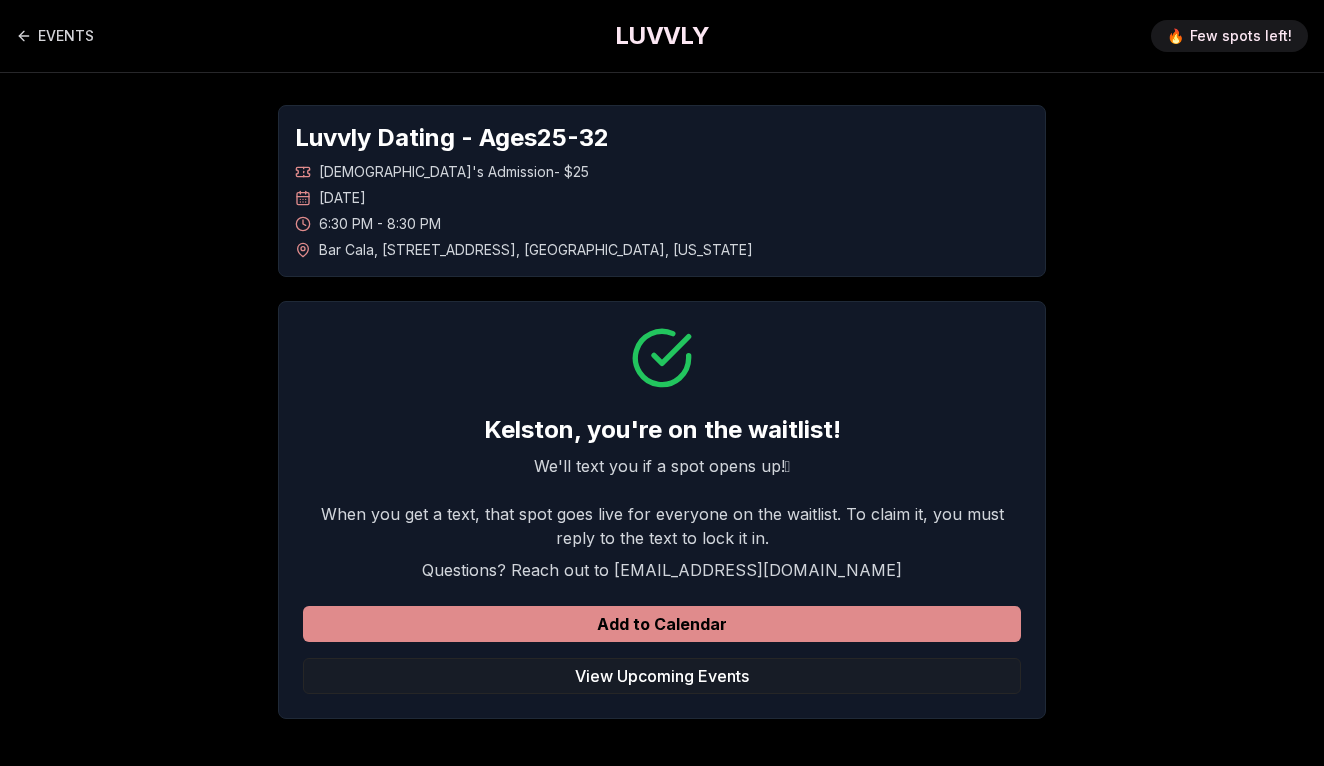 click on "Add to Calendar" at bounding box center [662, 624] 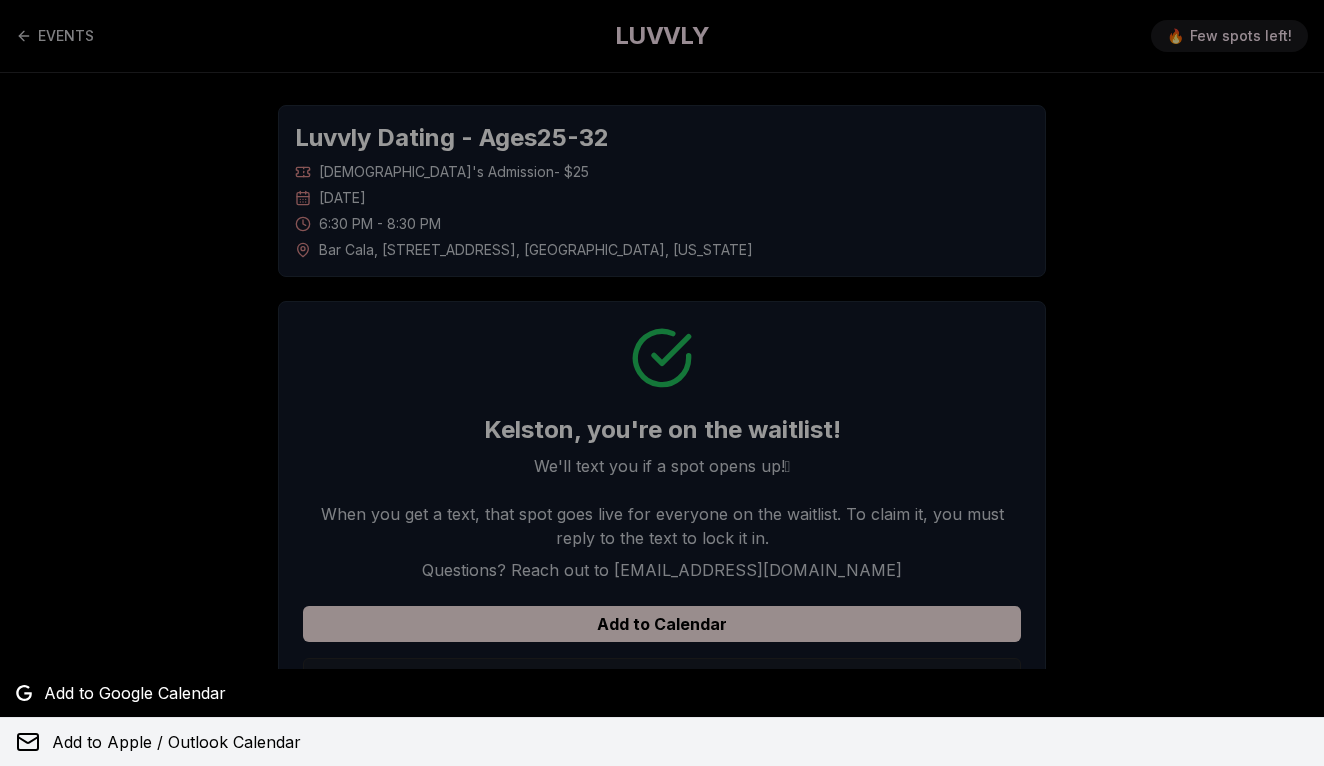 click on "Add to Apple / Outlook Calendar" at bounding box center (176, 742) 